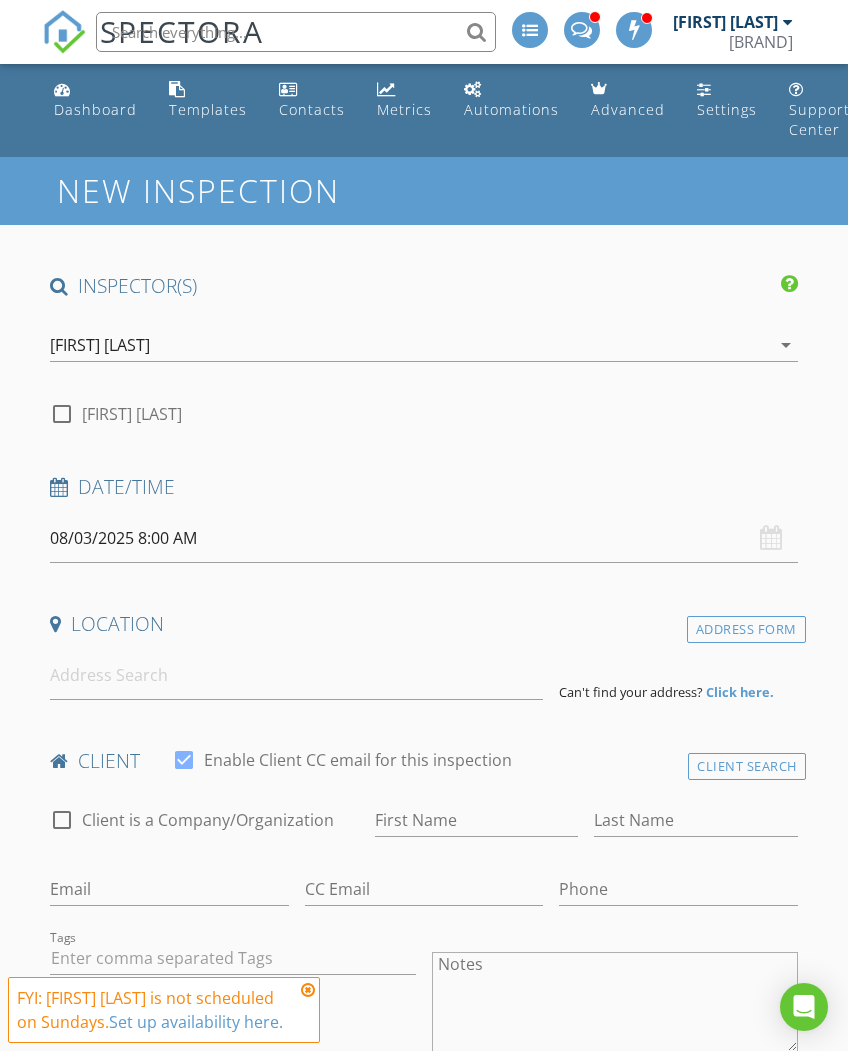 select on "7" 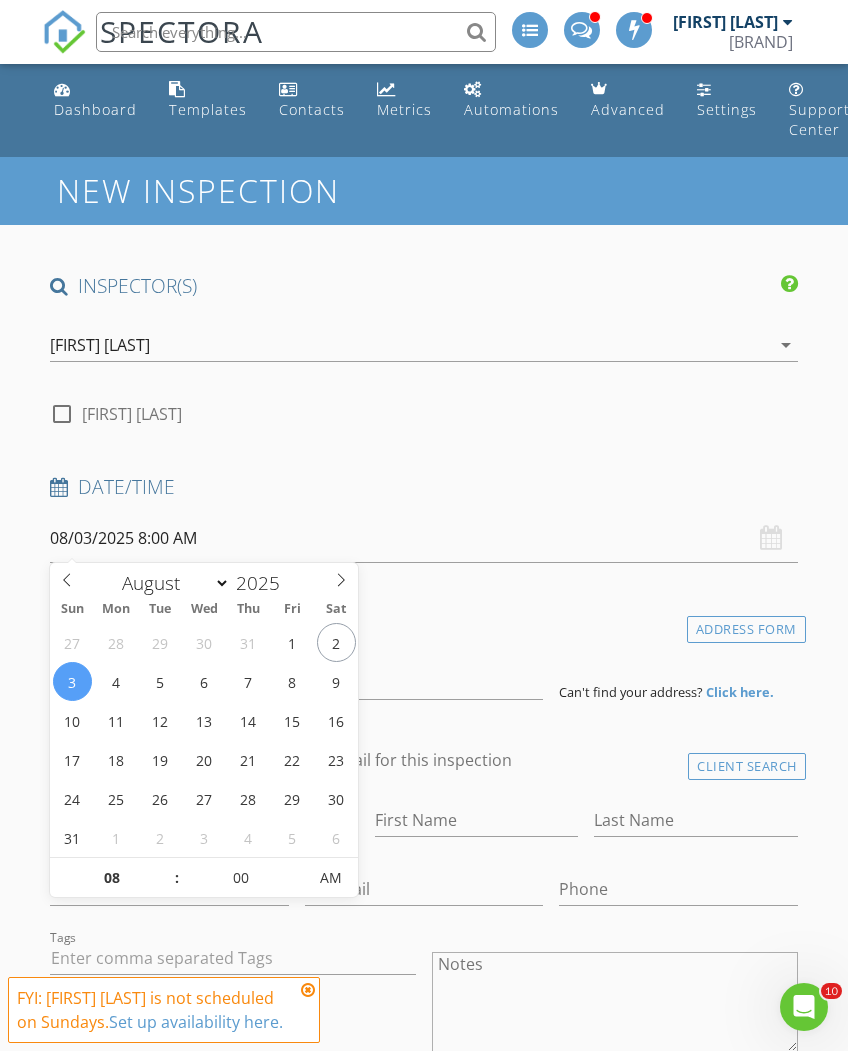 scroll, scrollTop: 0, scrollLeft: 0, axis: both 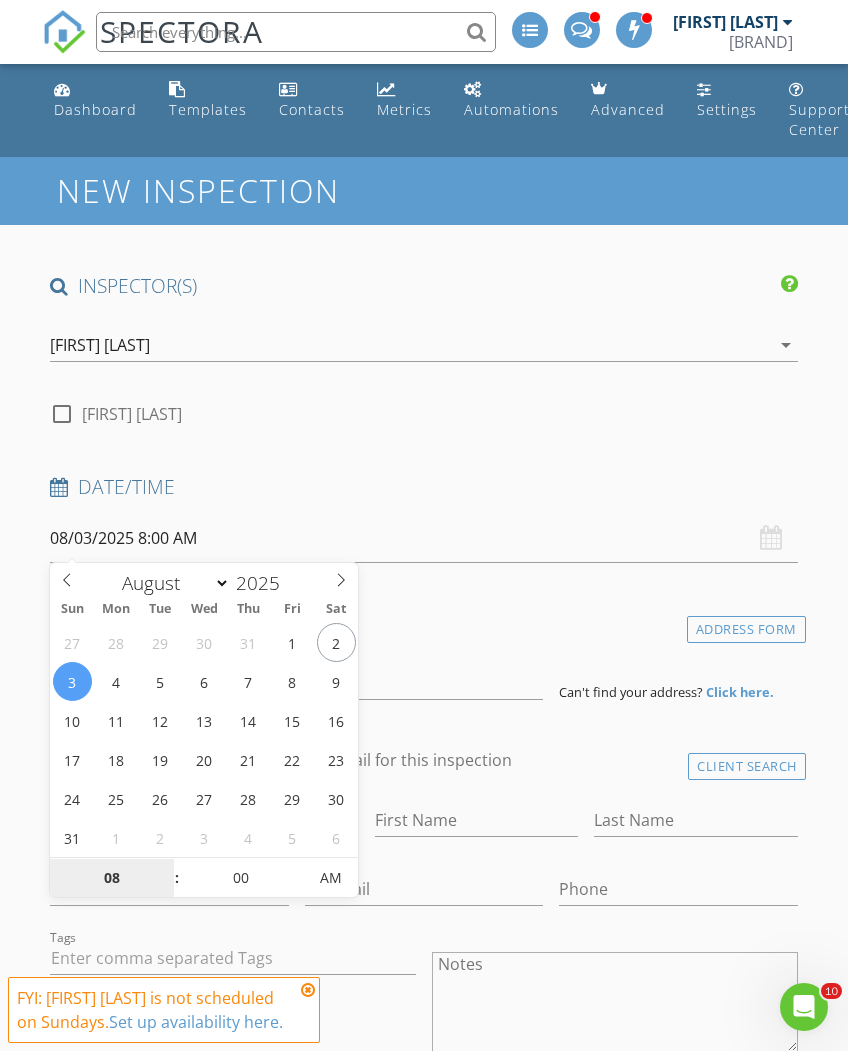 type on "08/09/2025 8:00 AM" 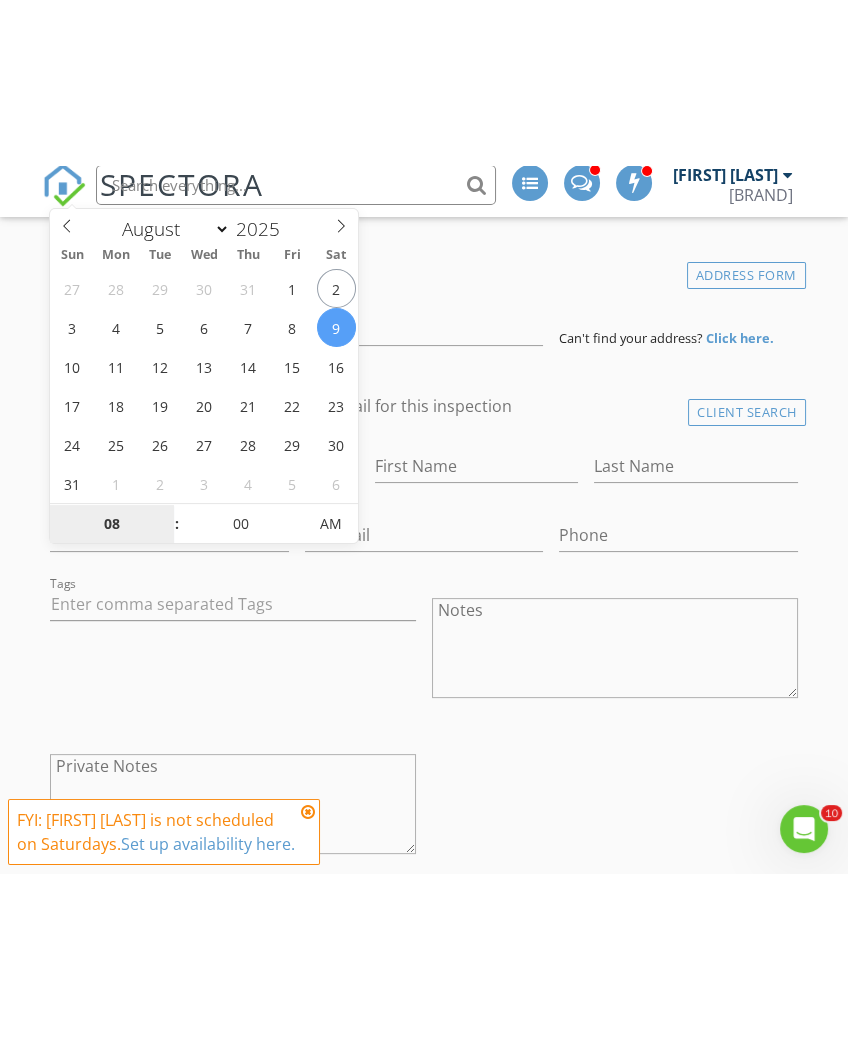 scroll, scrollTop: 520, scrollLeft: 0, axis: vertical 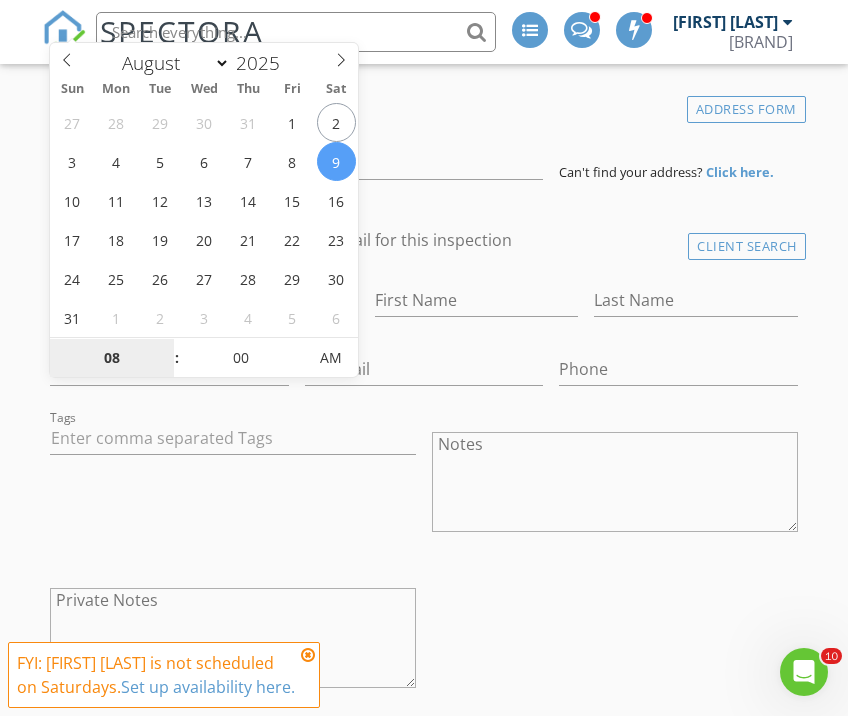 type on "1" 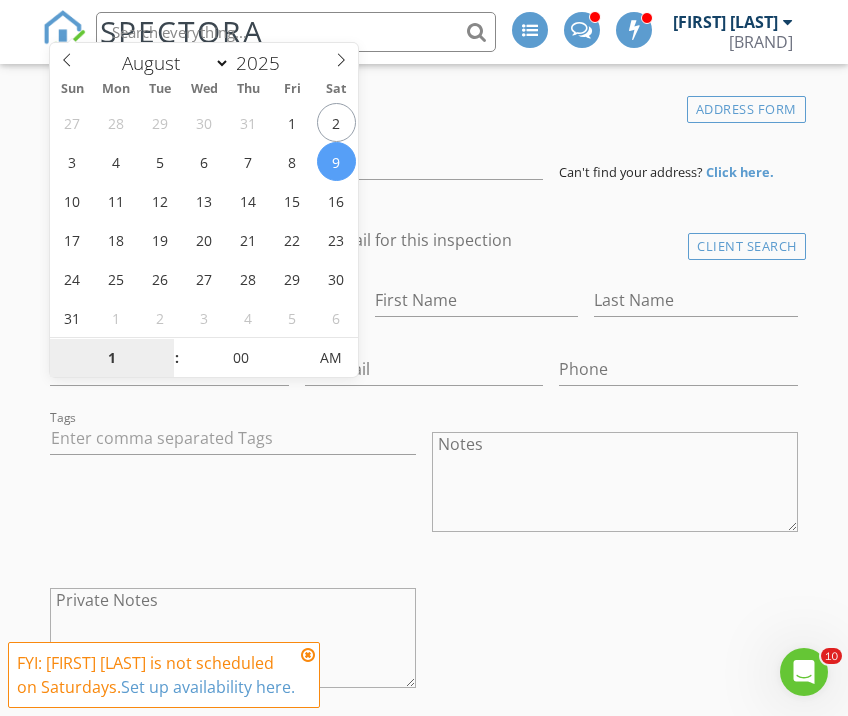 type on "08/09/2025 1:00 PM" 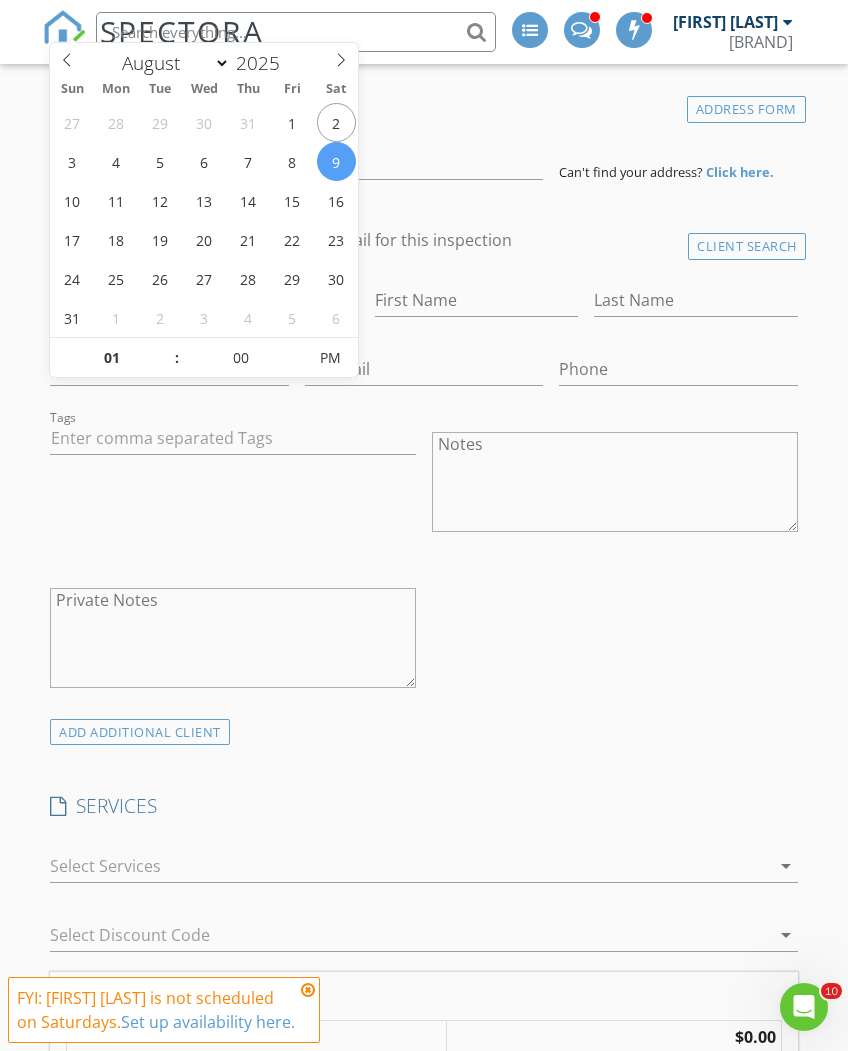 click on "[FIRST] [LAST]
[EMAIL]
[PHONE]" at bounding box center (423, 493) 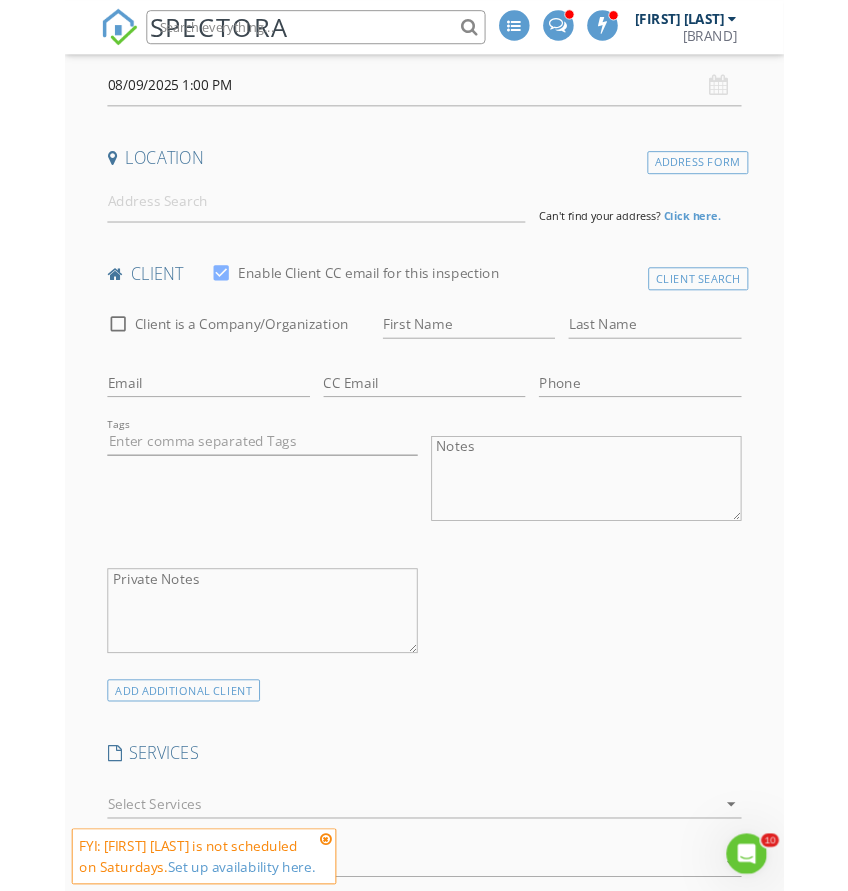 scroll, scrollTop: 437, scrollLeft: 0, axis: vertical 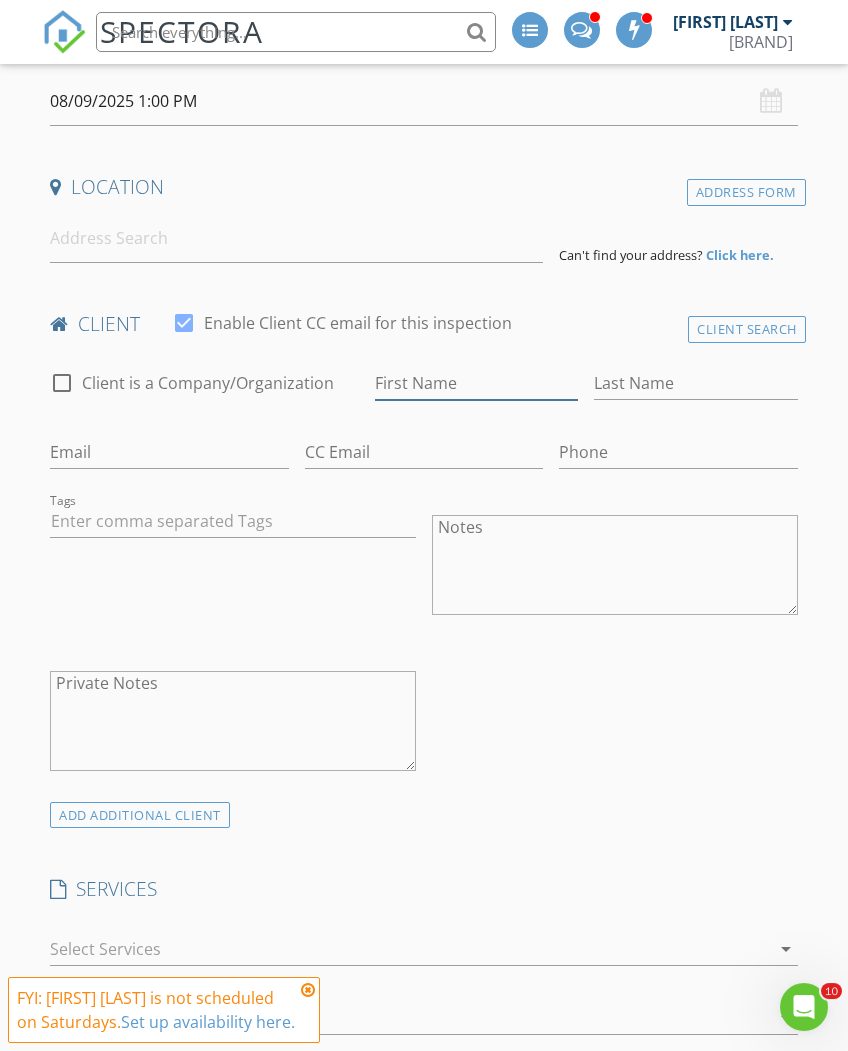 click on "First Name" at bounding box center [476, 383] 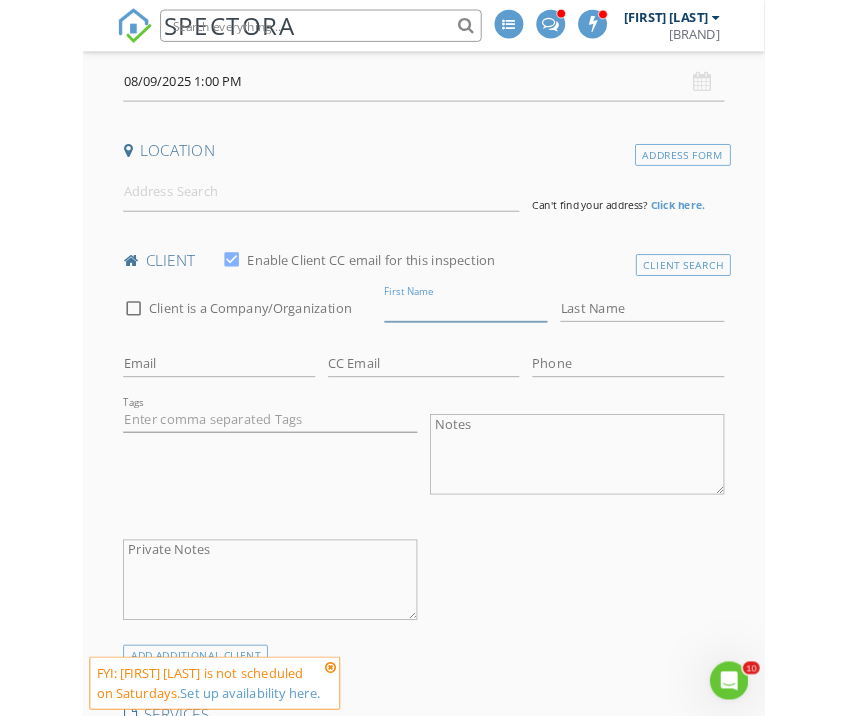 scroll, scrollTop: 437, scrollLeft: 0, axis: vertical 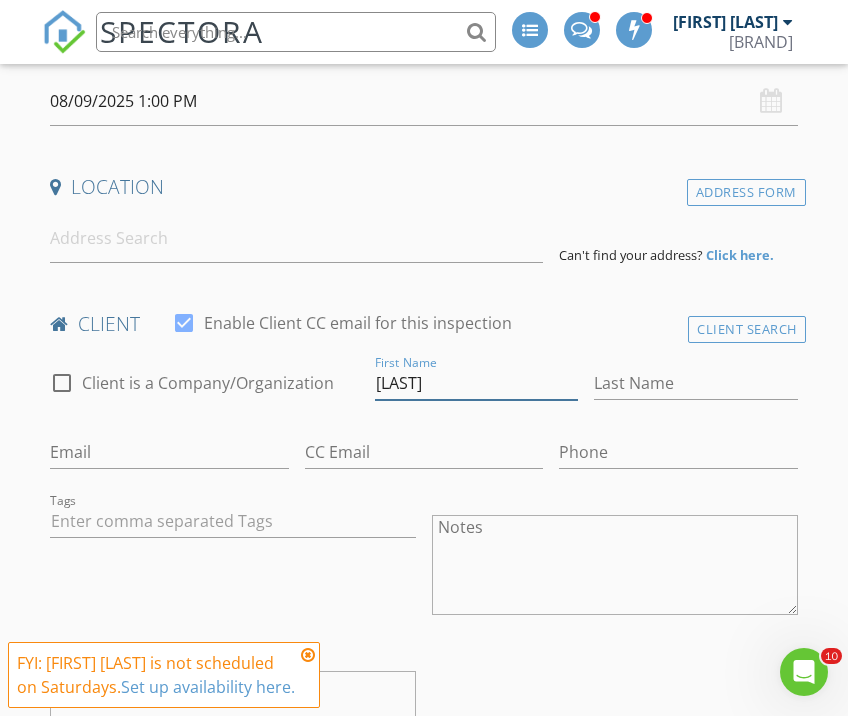type on "[FIRST]" 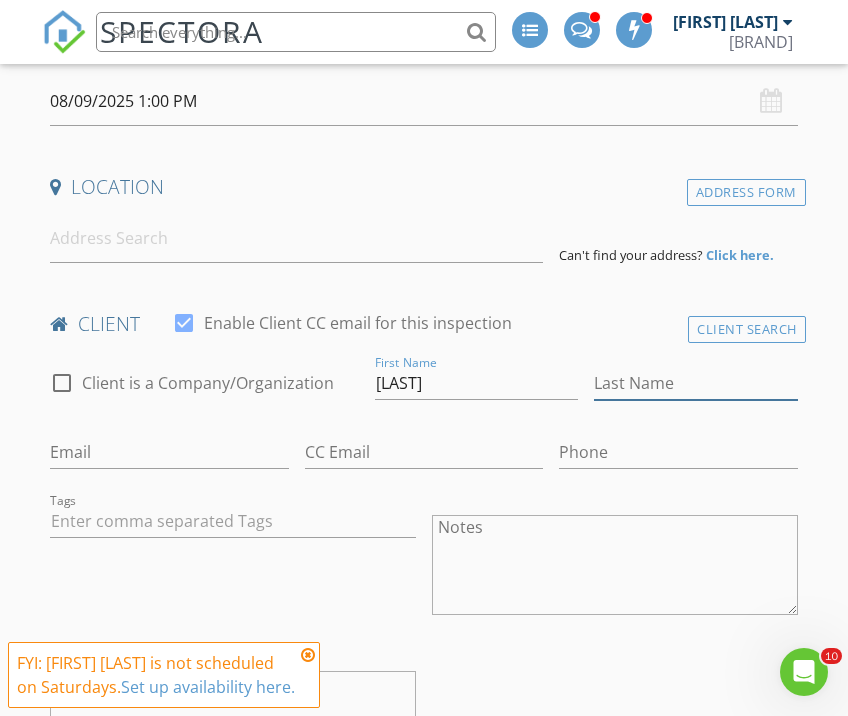 click on "Last Name" at bounding box center [695, 383] 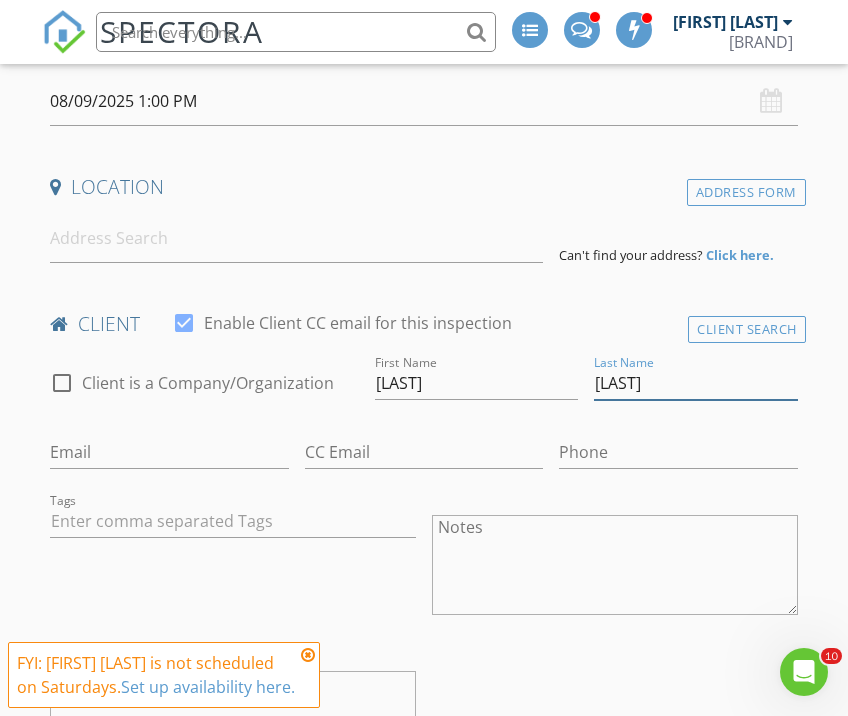 type on "[LAST]" 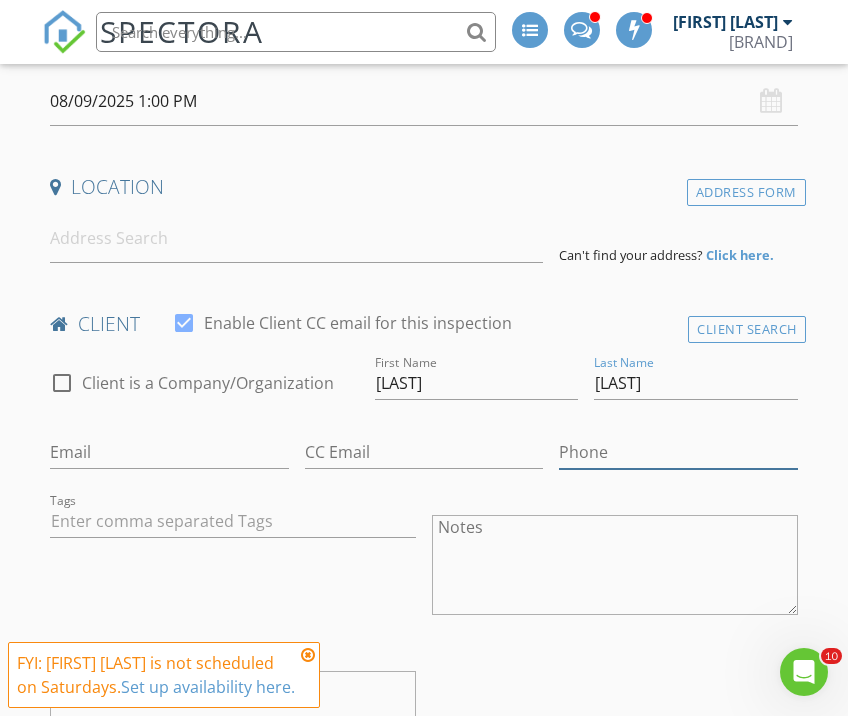 click on "Phone" at bounding box center (678, 452) 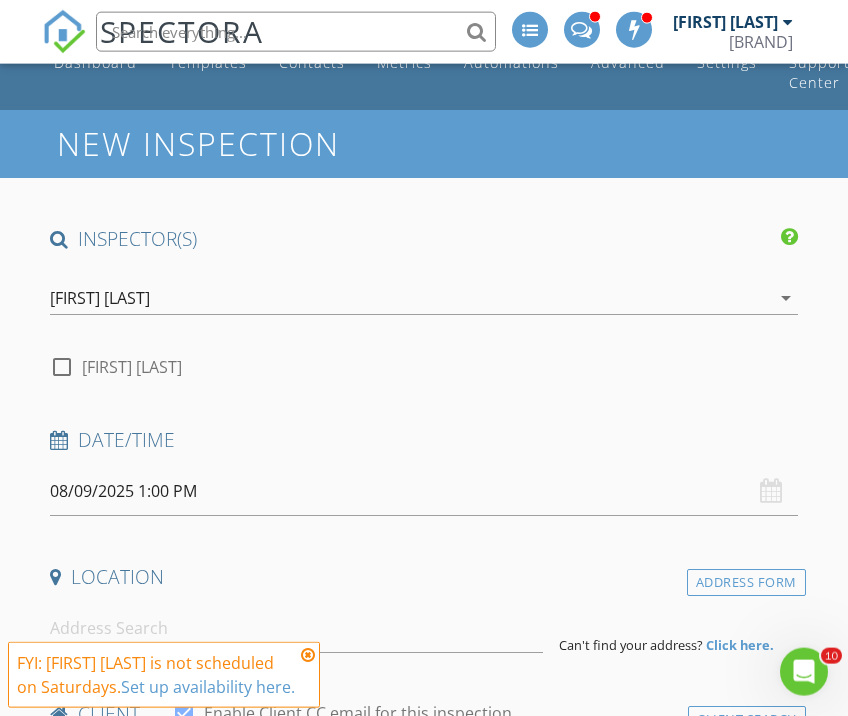 scroll, scrollTop: 0, scrollLeft: 0, axis: both 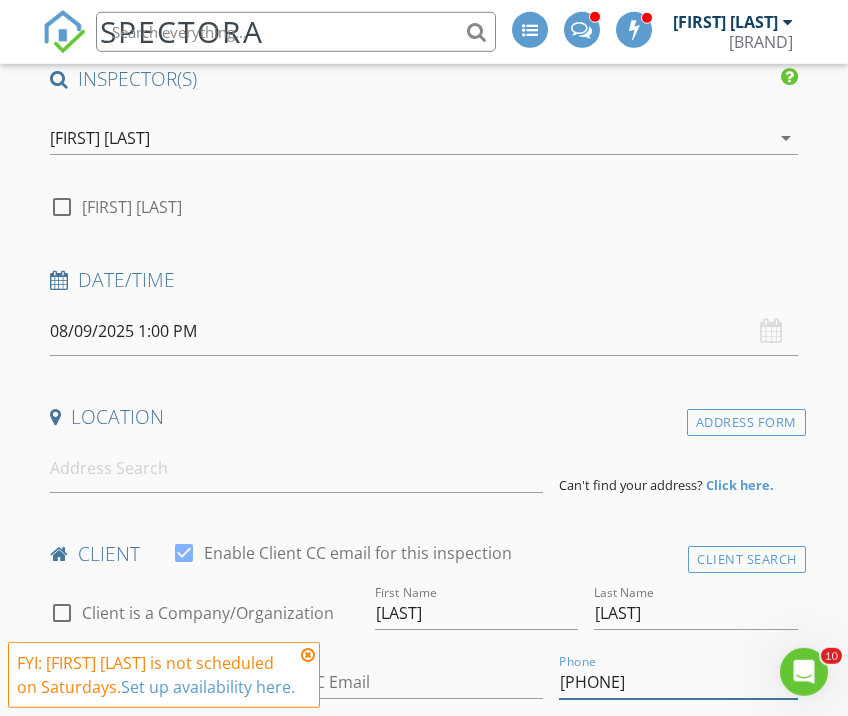 type on "[PHONE]" 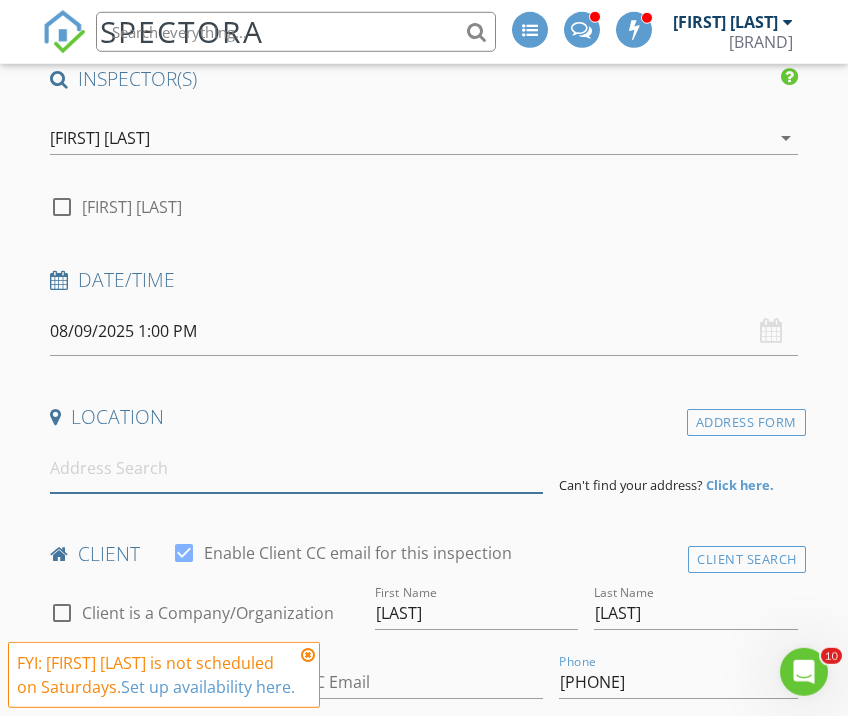 click at bounding box center (296, 468) 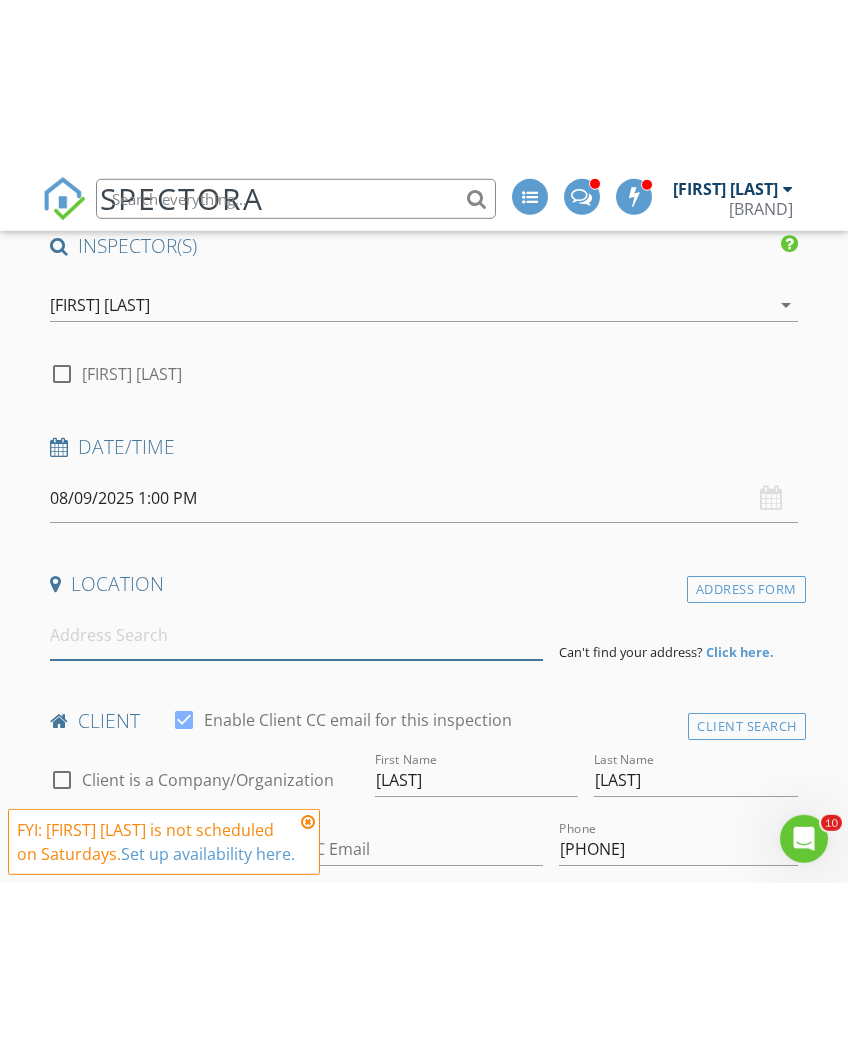 scroll, scrollTop: 208, scrollLeft: 0, axis: vertical 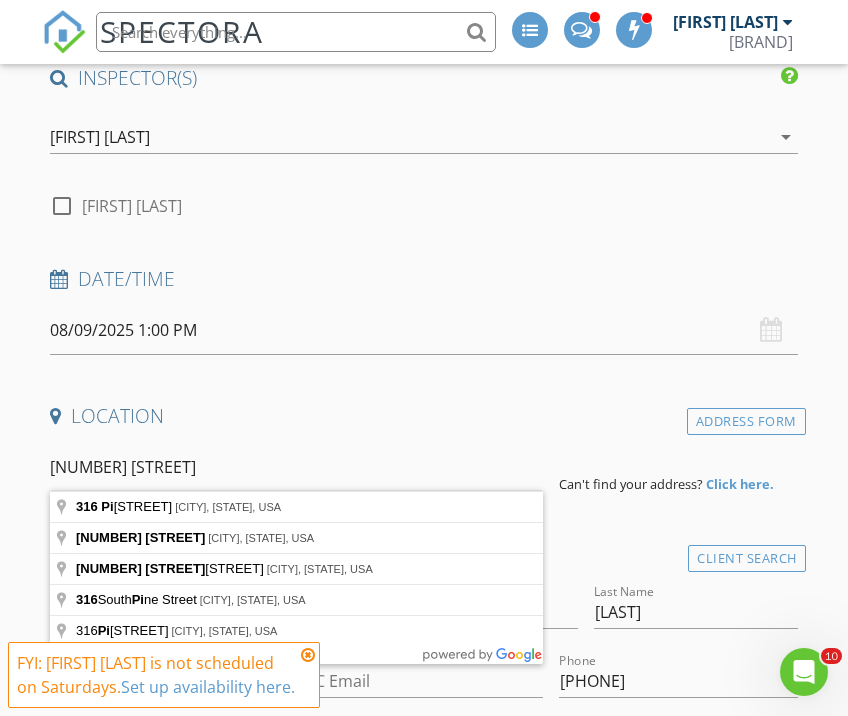 type on "316 Pine St, Port Neches, TX, USA" 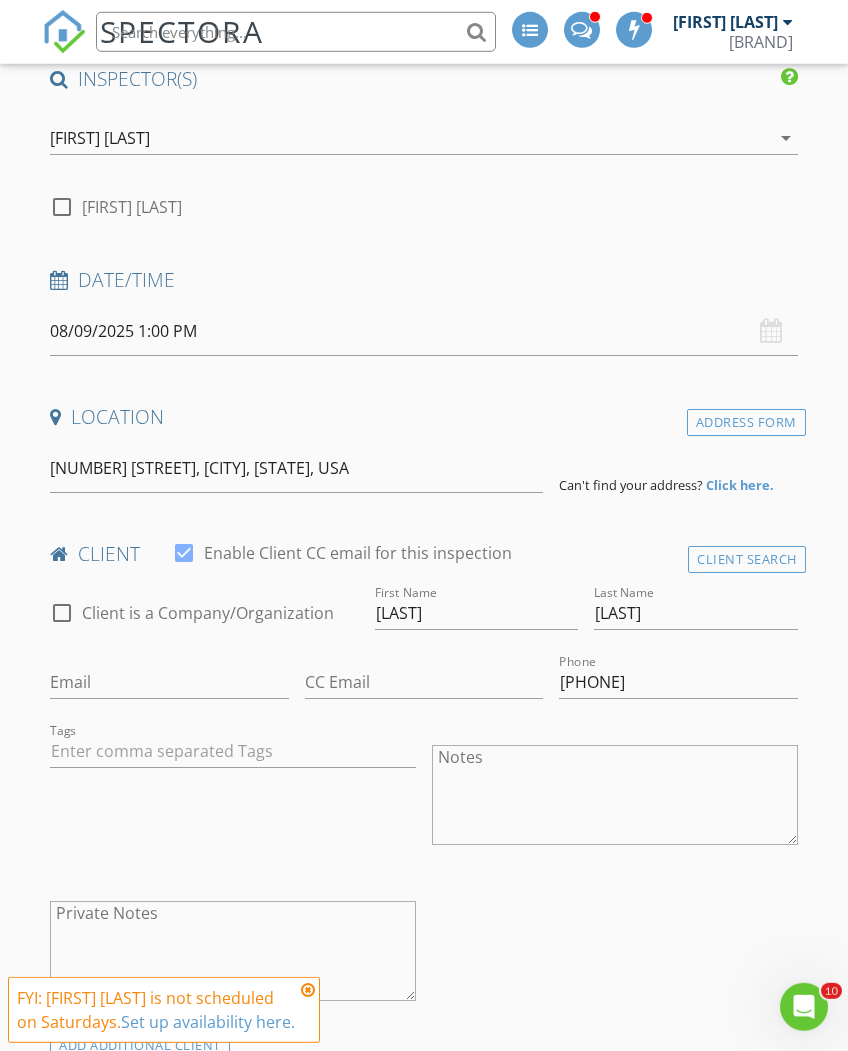 scroll, scrollTop: 208, scrollLeft: 0, axis: vertical 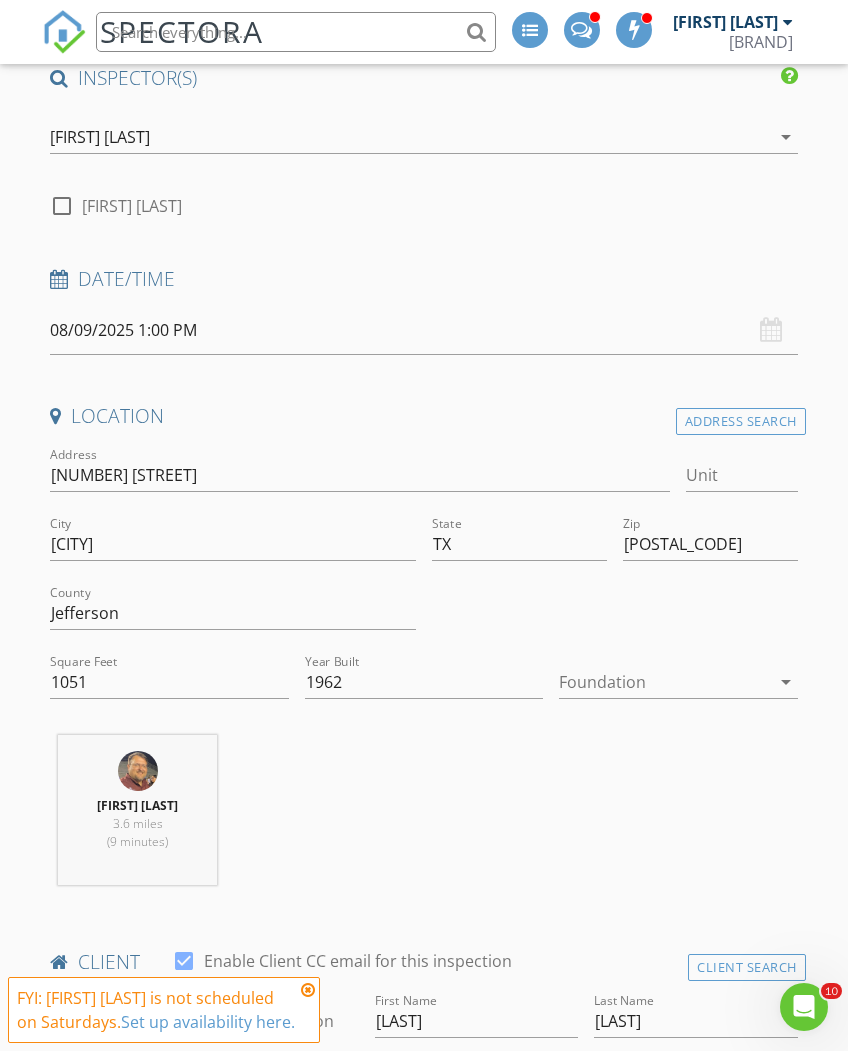 click at bounding box center (308, 990) 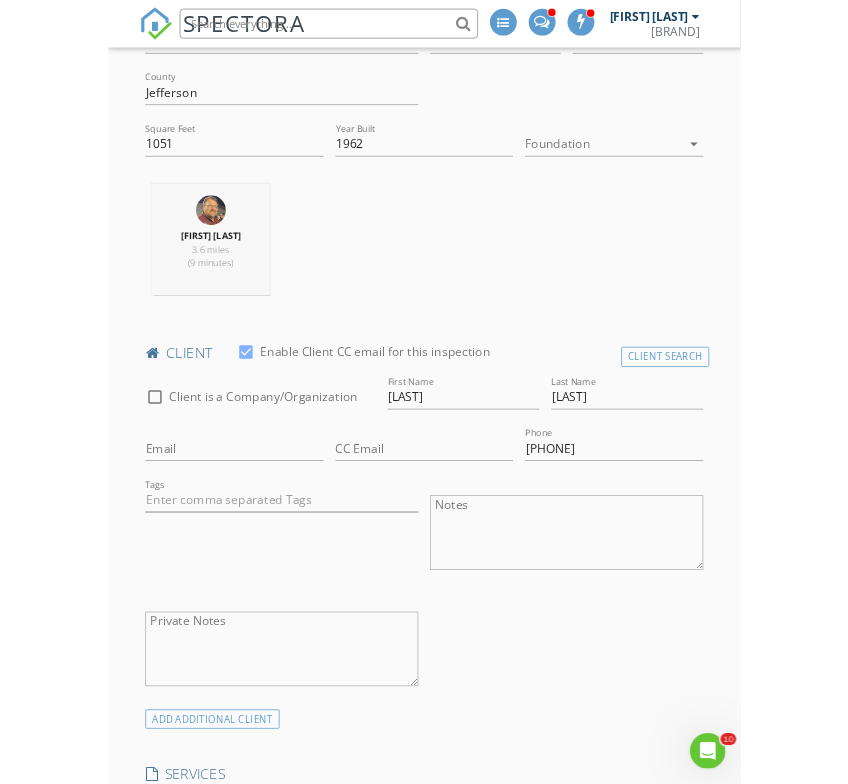scroll, scrollTop: 715, scrollLeft: 0, axis: vertical 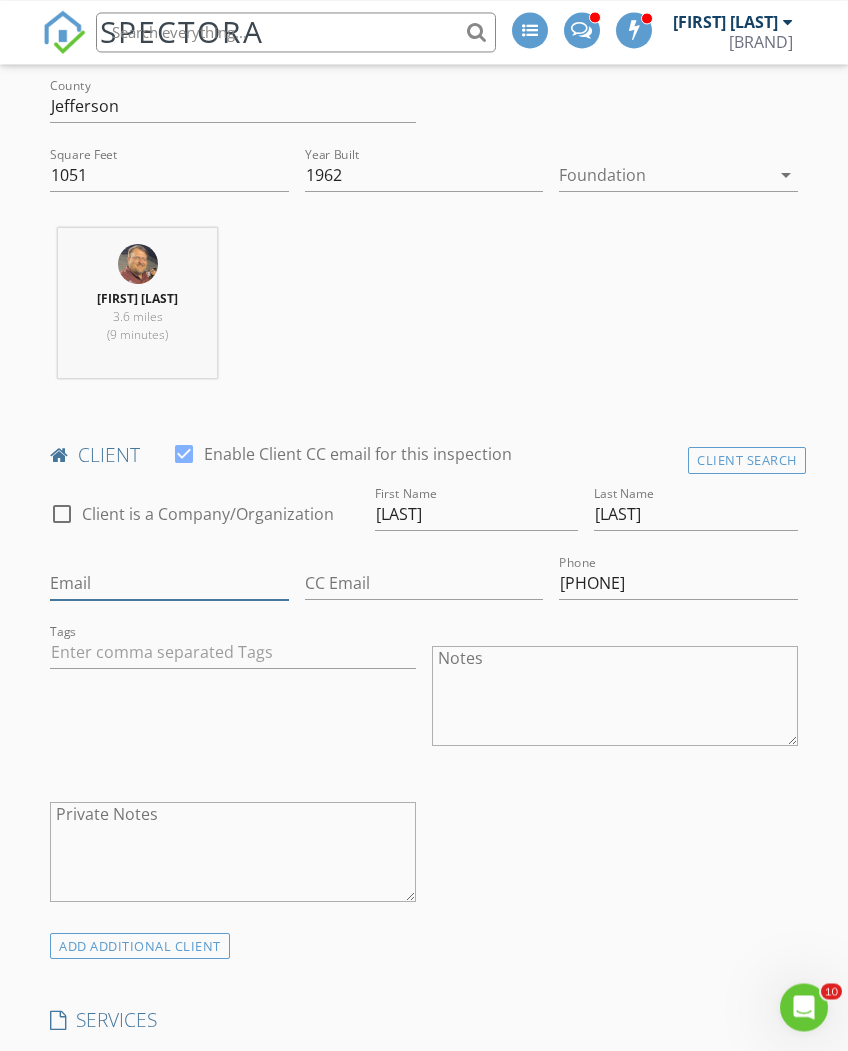 click on "Email" at bounding box center [169, 583] 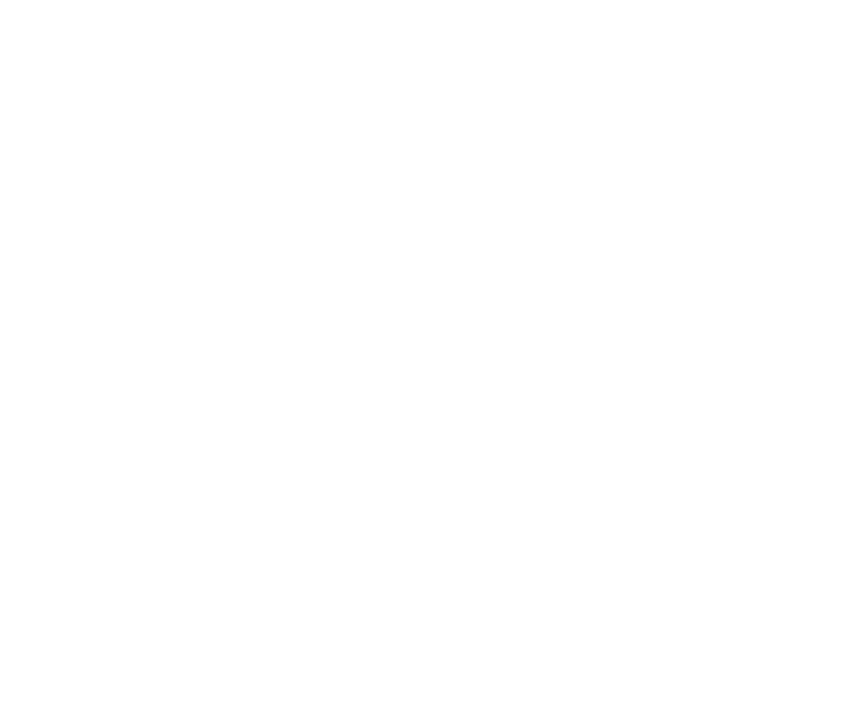 scroll, scrollTop: 1444, scrollLeft: 0, axis: vertical 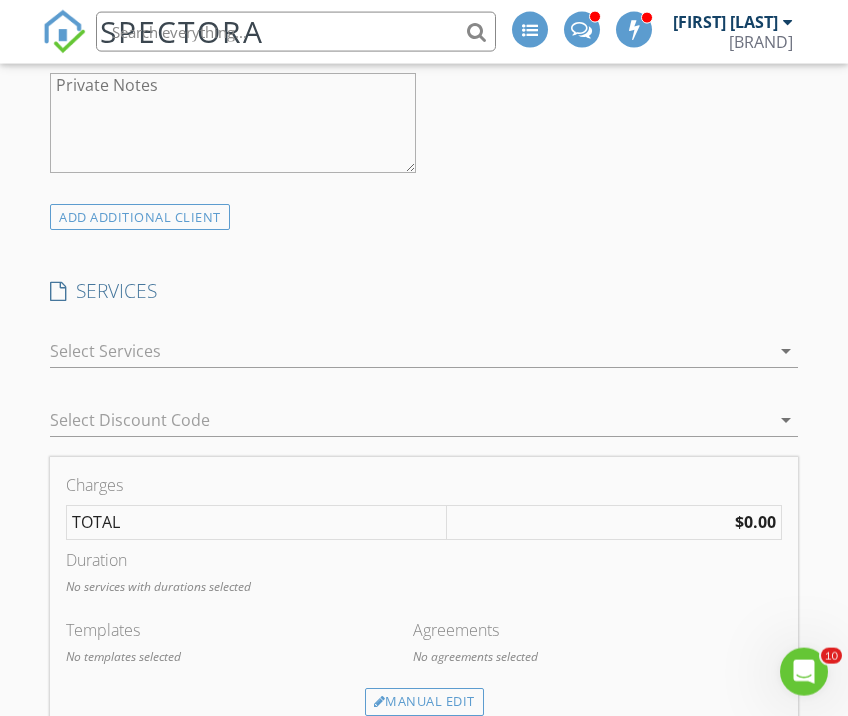 click on "arrow_drop_down" at bounding box center [786, 351] 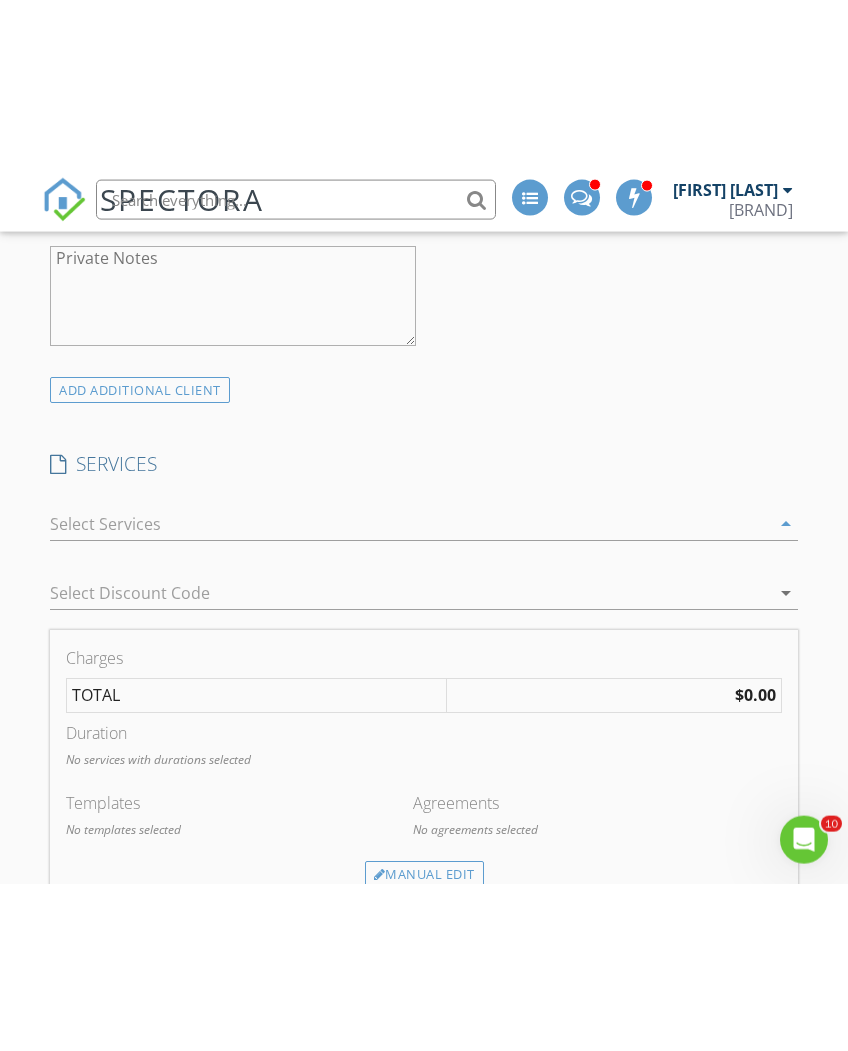 scroll, scrollTop: 1445, scrollLeft: 0, axis: vertical 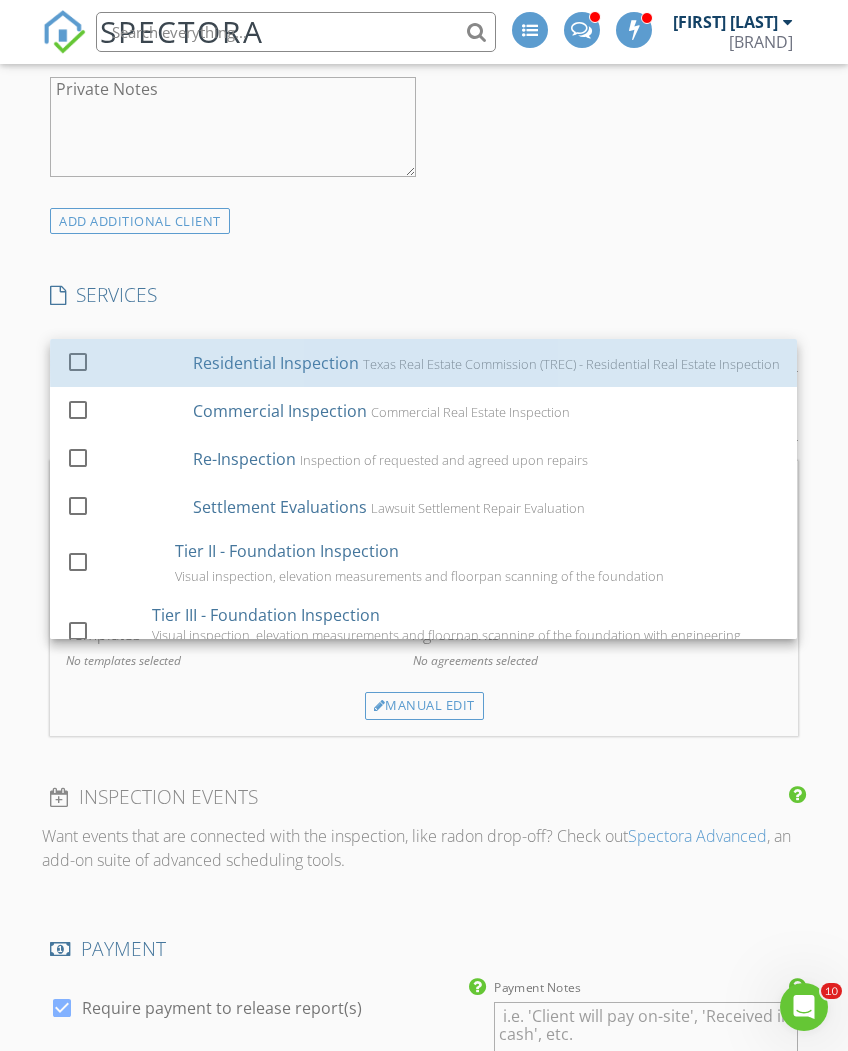 click on "Texas Real Estate Commission (TREC)  - Residential Real Estate Inspection" at bounding box center [572, 364] 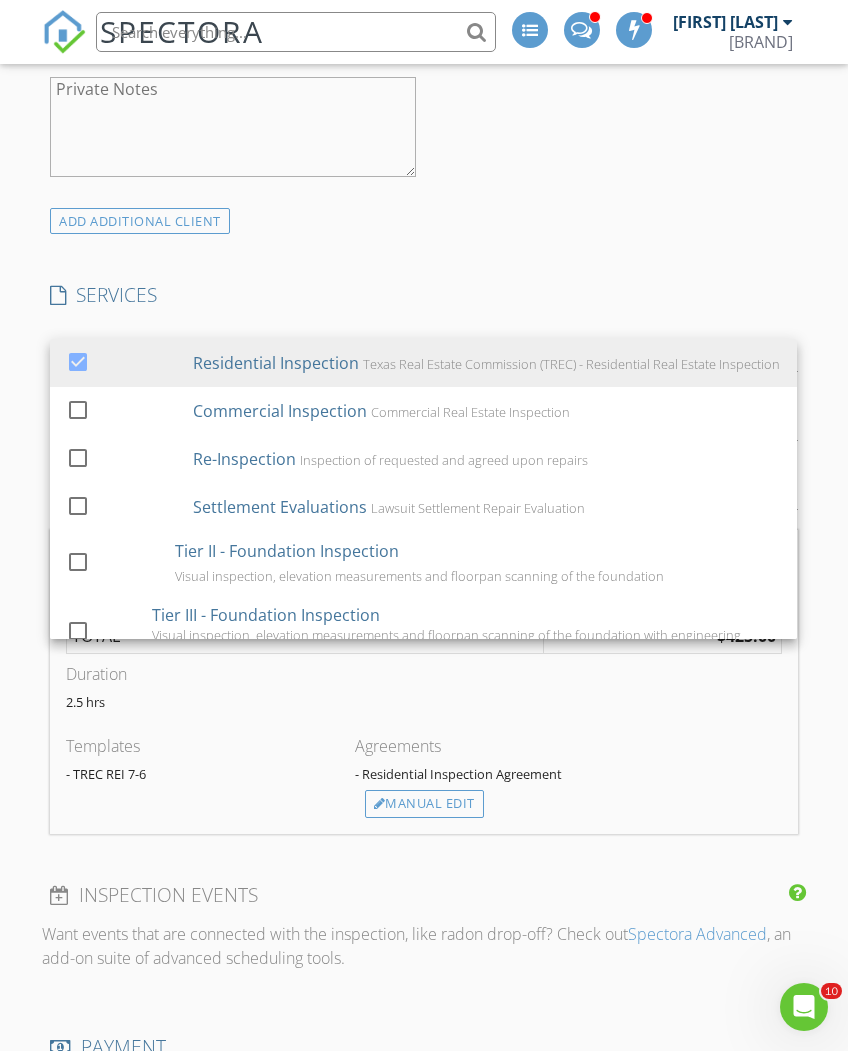 click on "INSPECTOR(S)
check_box   Troy Priddy   PRIMARY   Troy Priddy arrow_drop_down   check_box_outline_blank Troy Priddy specifically requested
Date/Time
08/09/2025 1:00 PM
Location
Address Search       Address 316 Pine St   Unit   City Port Neches   State TX   Zip 77651   County Jefferson     Square Feet 1051   Year Built 1962   Foundation arrow_drop_down     Troy Priddy     3.6 miles     (9 minutes)
client
check_box Enable Client CC email for this inspection   Client Search     check_box_outline_blank Client is a Company/Organization     First Name Cade   Last Name Billeaud   Email This email is invalid   CC Email   Phone 409-527-2680         Tags         Notes   Private Notes
ADD ADDITIONAL client
SERVICES
check_box   Residential Inspection   check_box_outline_blank" at bounding box center [423, 733] 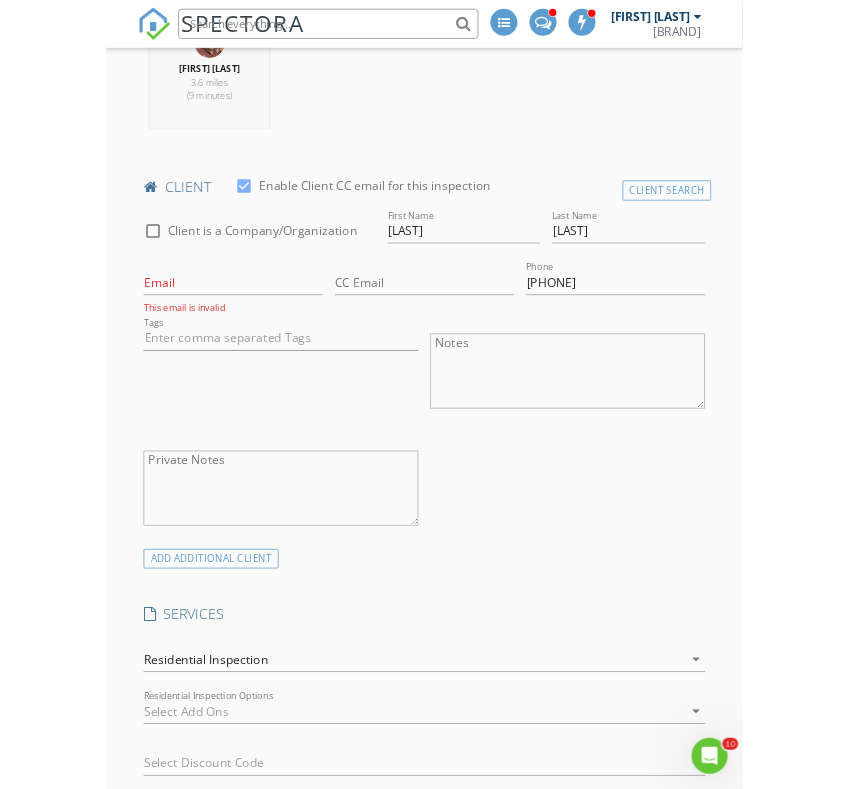 scroll, scrollTop: 916, scrollLeft: 0, axis: vertical 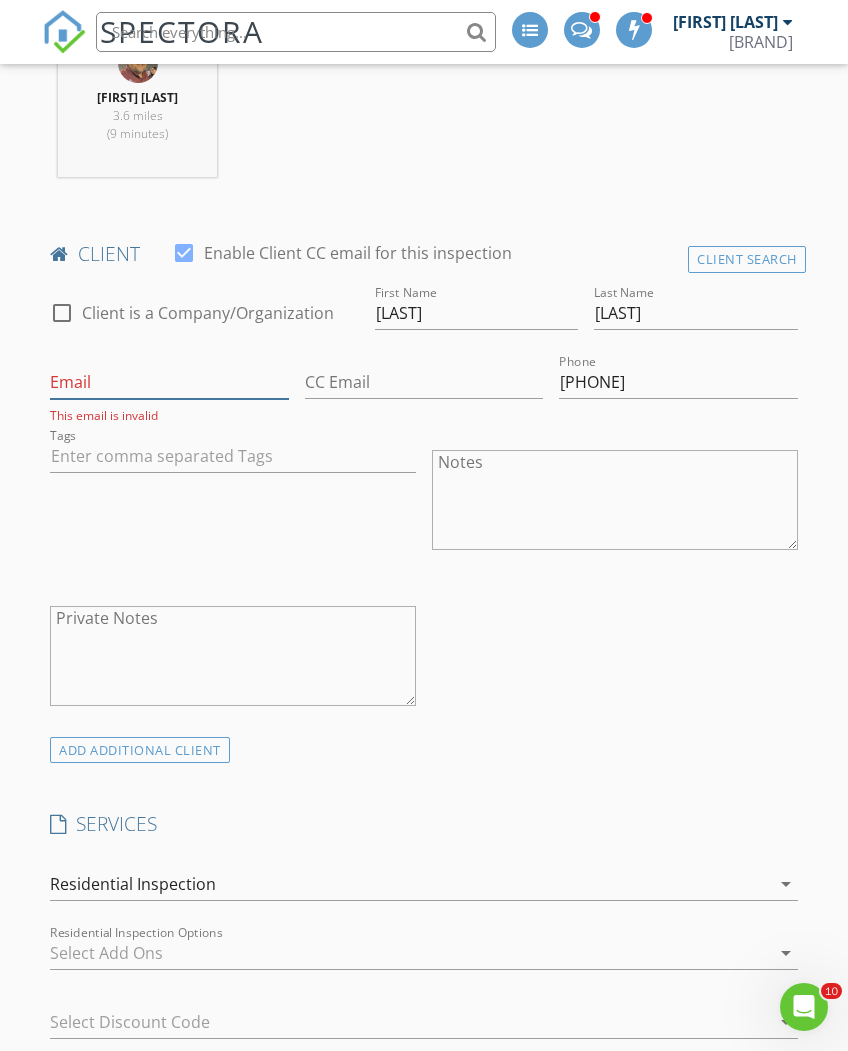 click on "Email" at bounding box center [169, 382] 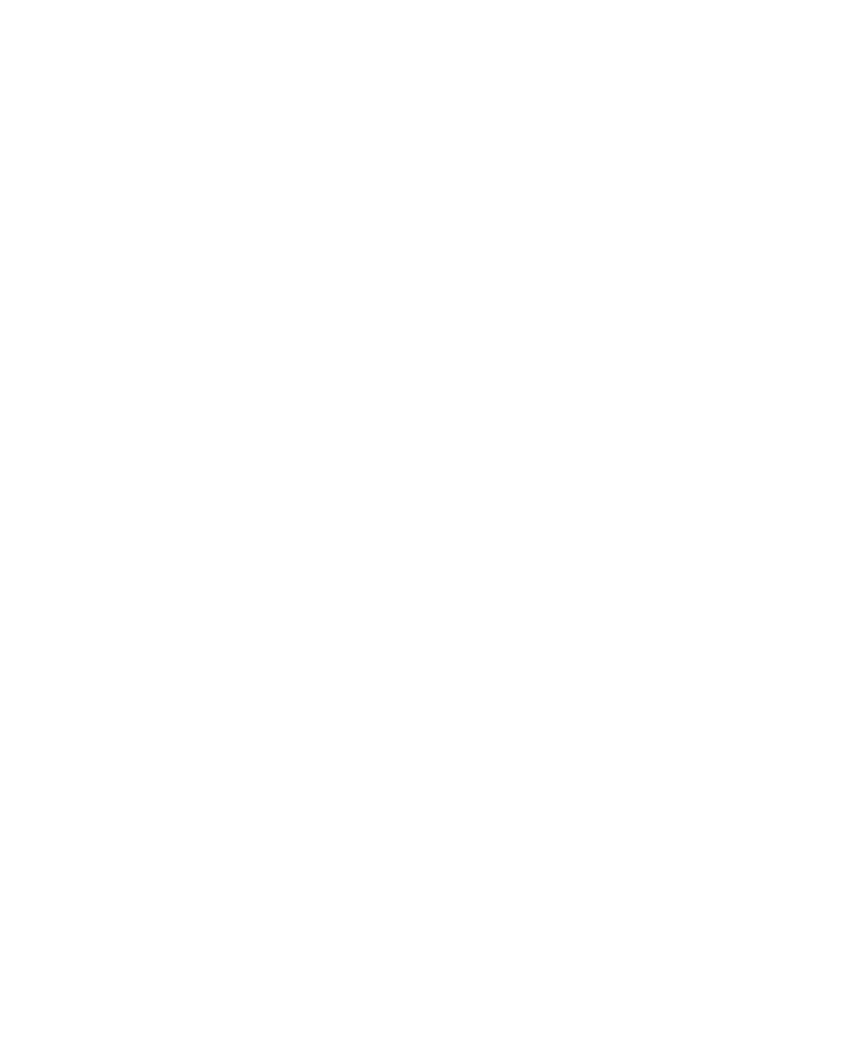 scroll, scrollTop: 0, scrollLeft: 0, axis: both 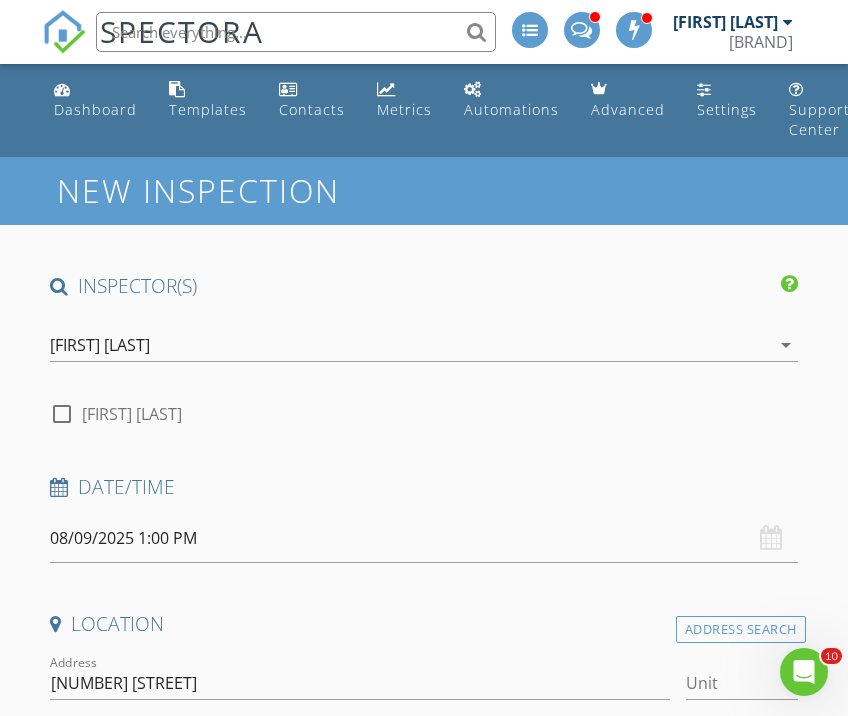type on "Pngcadebilleaud@gmail.com" 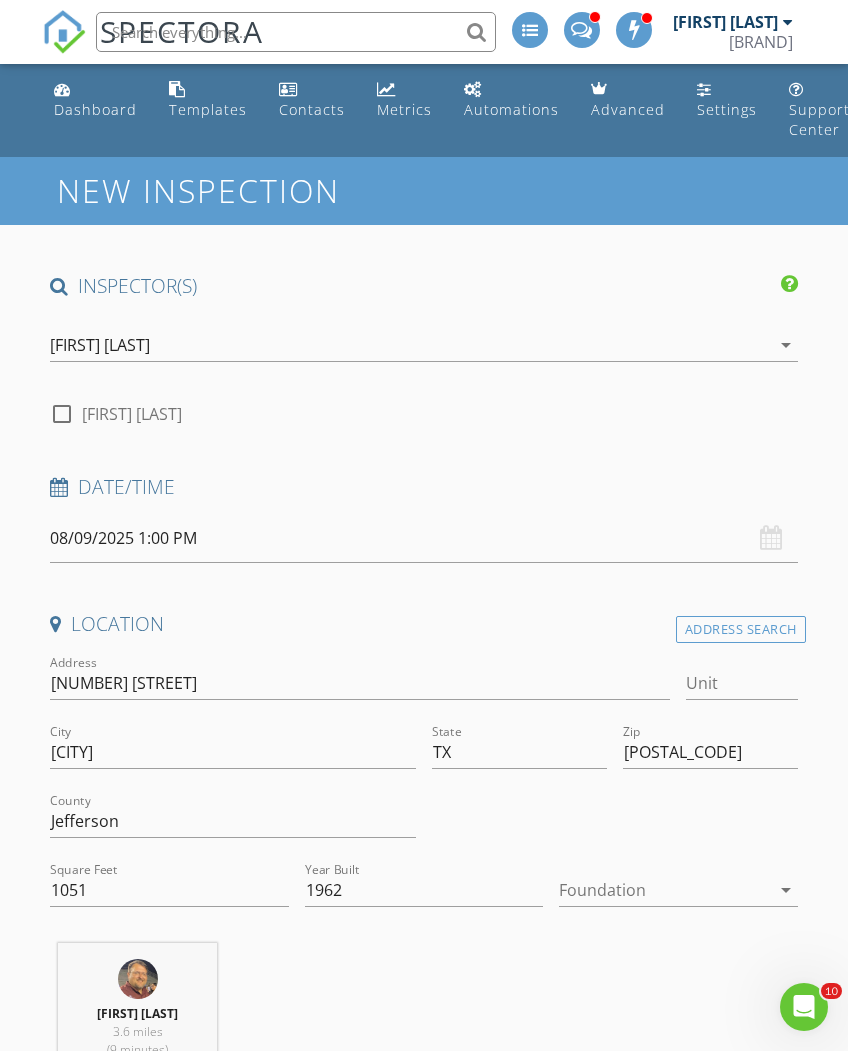 click on "08/09/2025 1:00 PM" at bounding box center [423, 538] 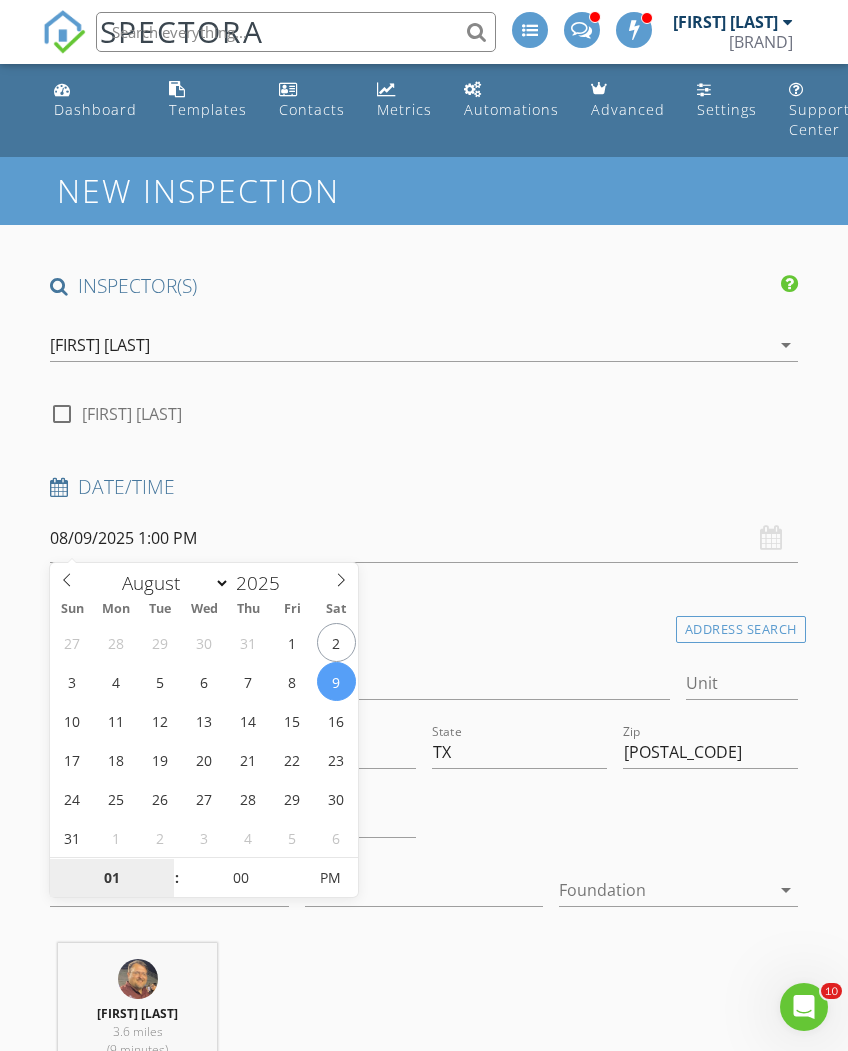 type on "08/05/2025 1:00 PM" 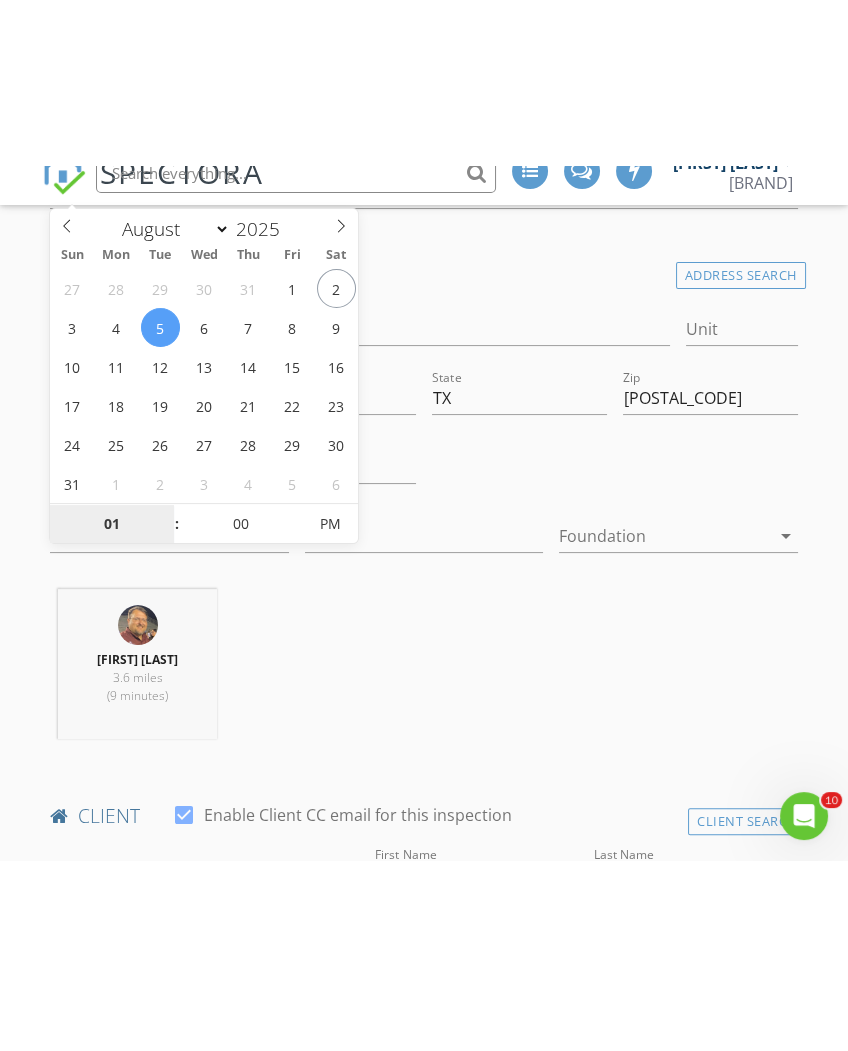 scroll, scrollTop: 520, scrollLeft: 0, axis: vertical 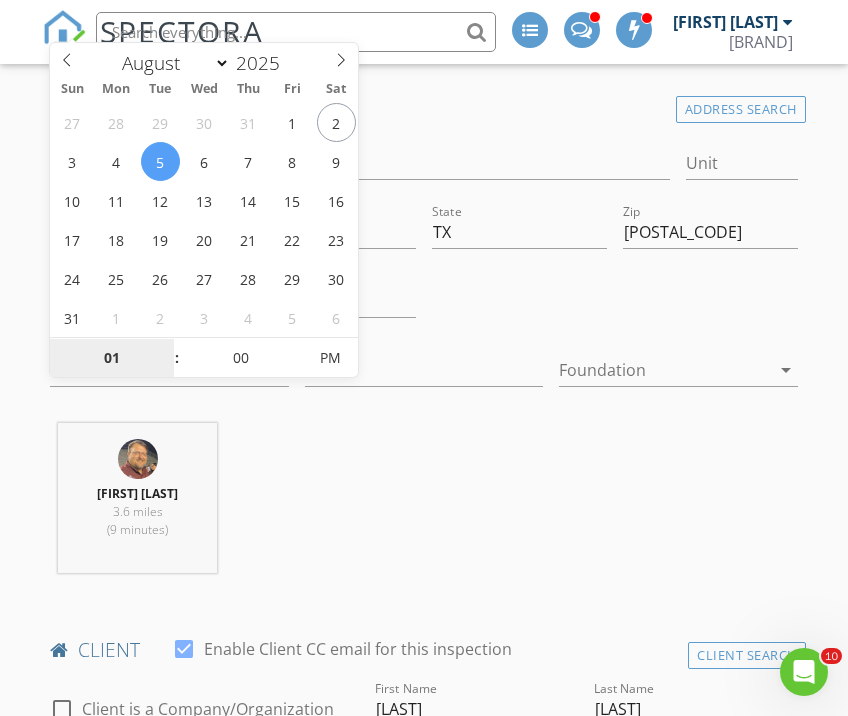 type on "9" 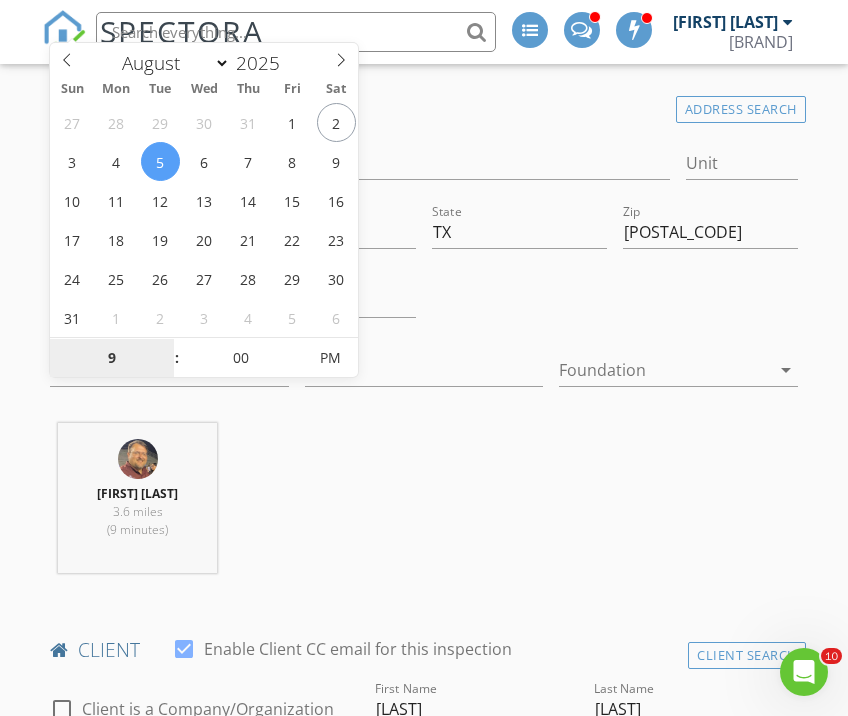 type on "08/05/2025 9:00 AM" 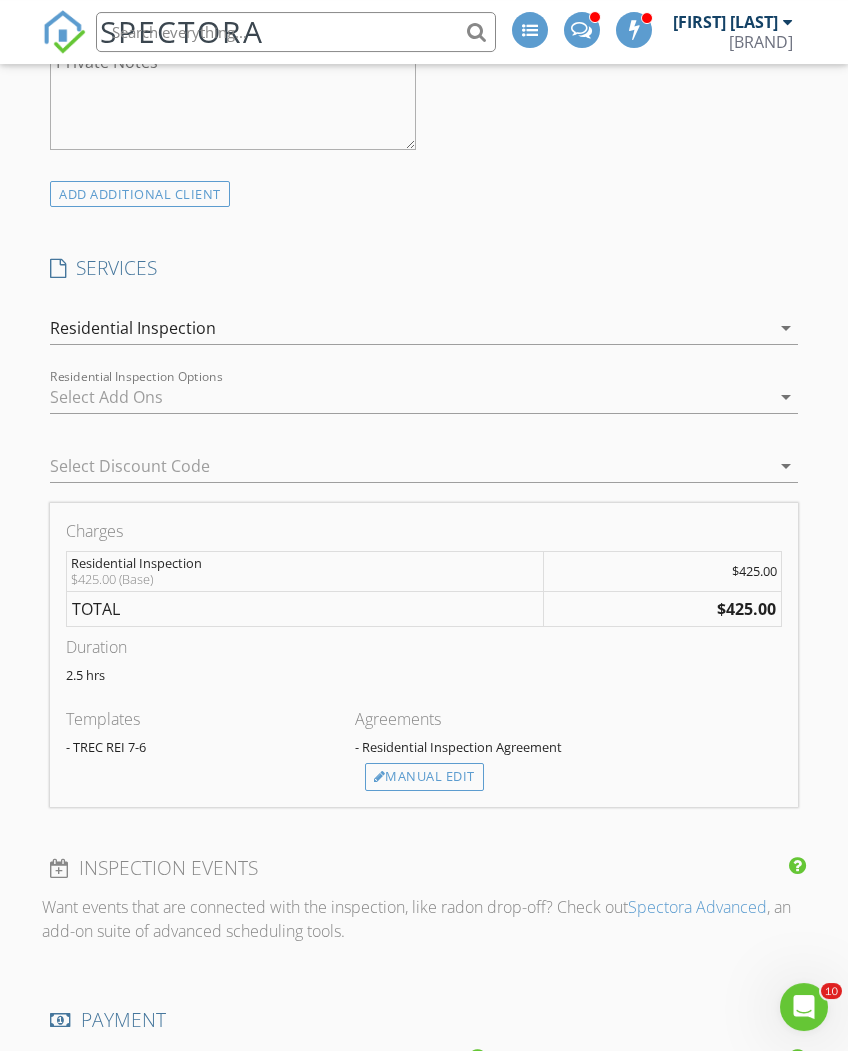 scroll, scrollTop: 1475, scrollLeft: 0, axis: vertical 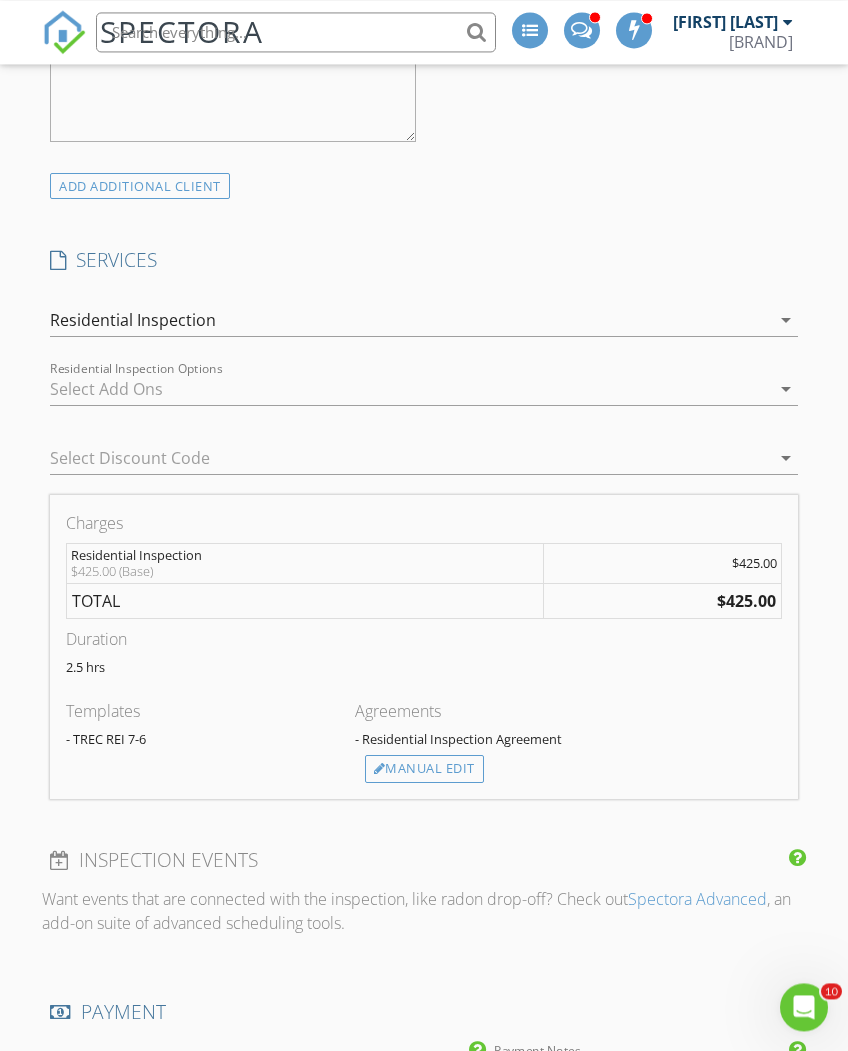 click on "arrow_drop_down" at bounding box center (784, 389) 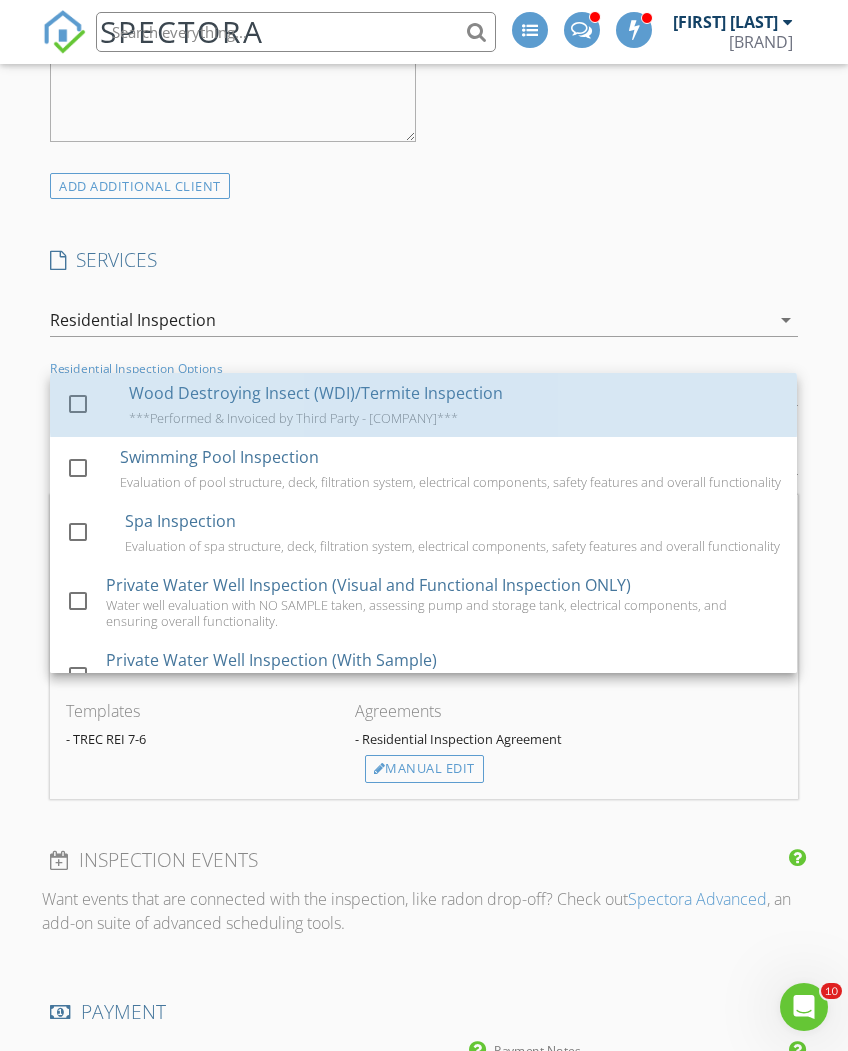 click on "Wood Destroying Insect (WDI)/Termite Inspection   ***Performed & Invoiced by Third Party - Champion Termite and Pest Control***" at bounding box center (455, 405) 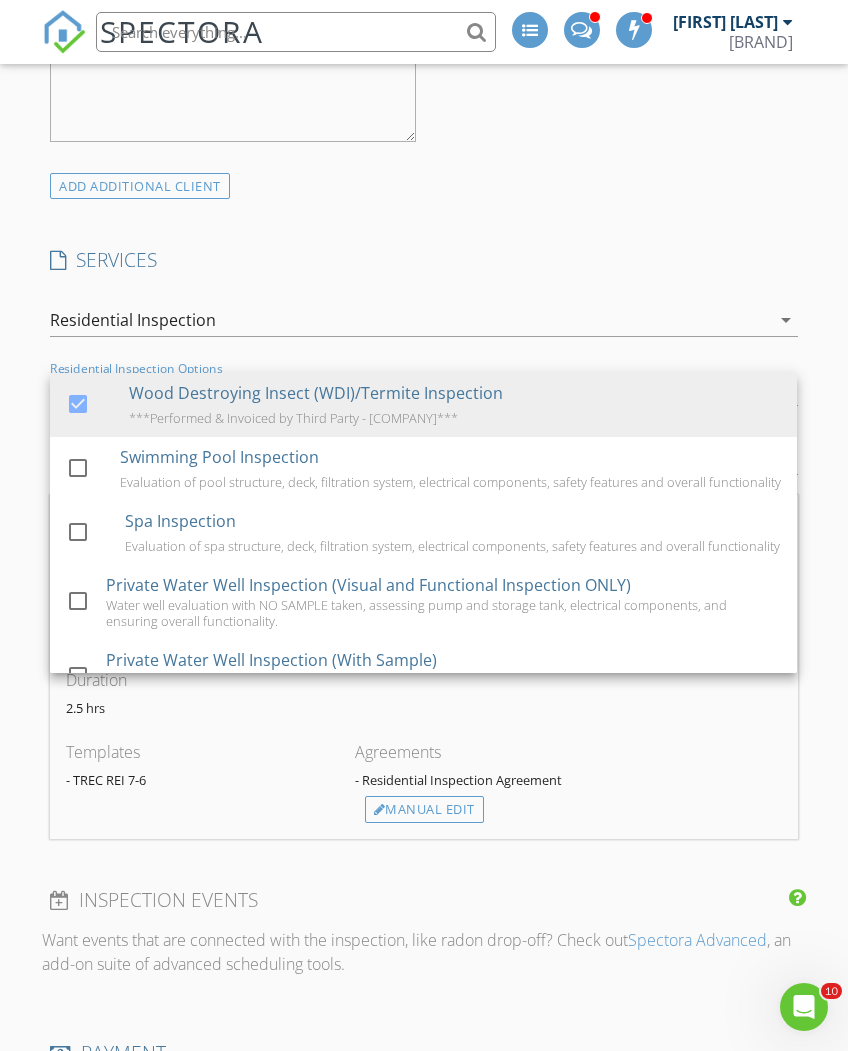 click on "New Inspection
INSPECTOR(S)
check_box   Troy Priddy   PRIMARY   Troy Priddy arrow_drop_down   check_box_outline_blank Troy Priddy specifically requested
Date/Time
08/05/2025 9:00 AM
Location
Address Search       Address 316 Pine St   Unit   City Port Neches   State TX   Zip 77651   County Jefferson     Square Feet 1051   Year Built 1962   Foundation arrow_drop_down     Troy Priddy     3.6 miles     (9 minutes)
client
check_box Enable Client CC email for this inspection   Client Search     check_box_outline_blank Client is a Company/Organization     First Name Cade   Last Name Billeaud   Email Pngcadebilleaud@gmail.com   CC Email   Phone 409-527-2680         Tags         Notes   Private Notes
ADD ADDITIONAL client
SERVICES
check_box   Residential Inspection" at bounding box center (424, 745) 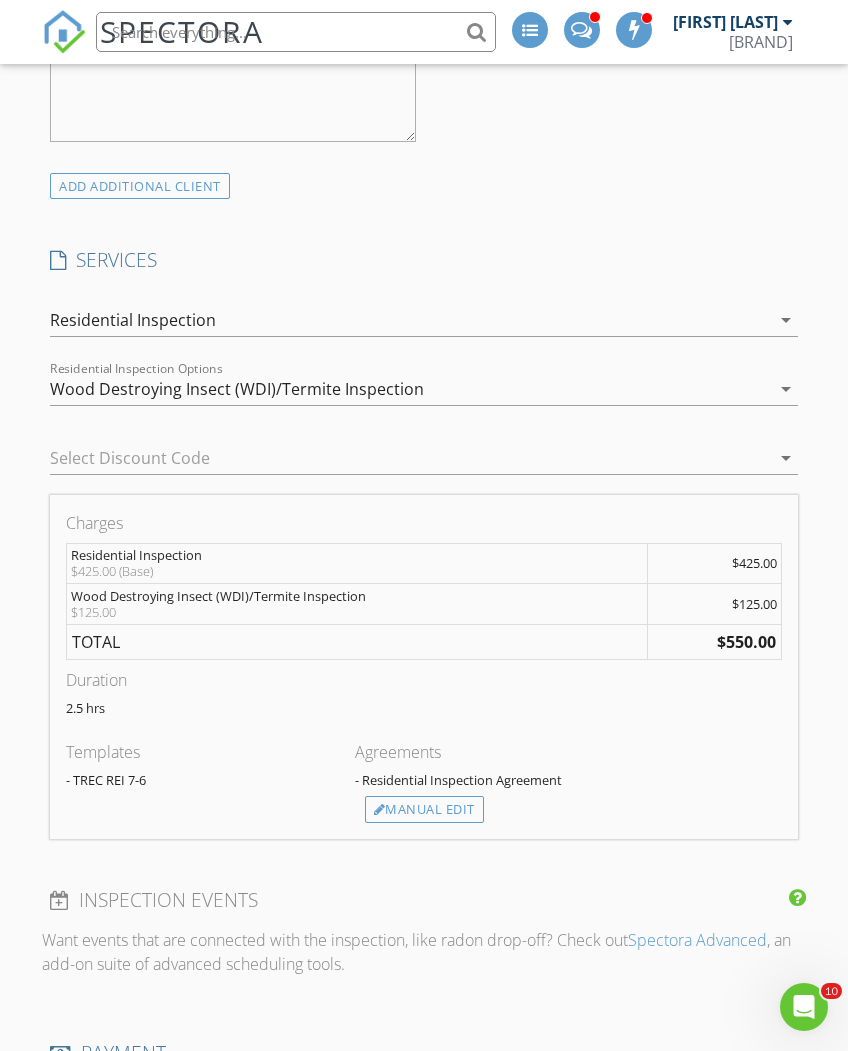 click on "Manual Edit" at bounding box center [424, 810] 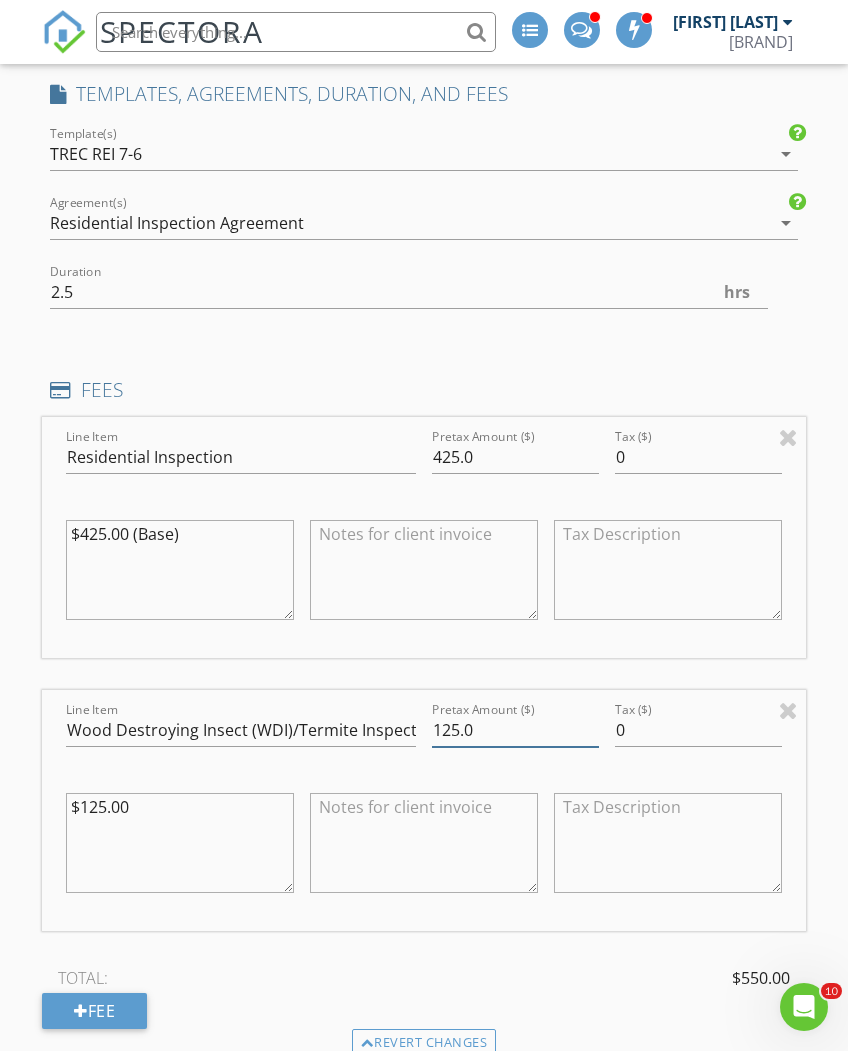 click on "125.0" at bounding box center (515, 730) 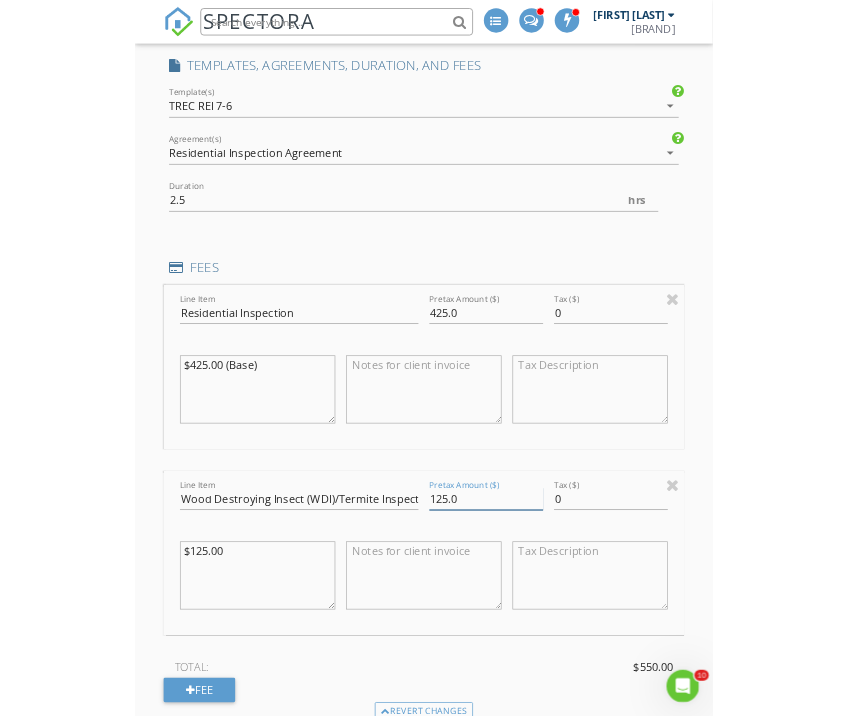 scroll, scrollTop: 2008, scrollLeft: 2, axis: both 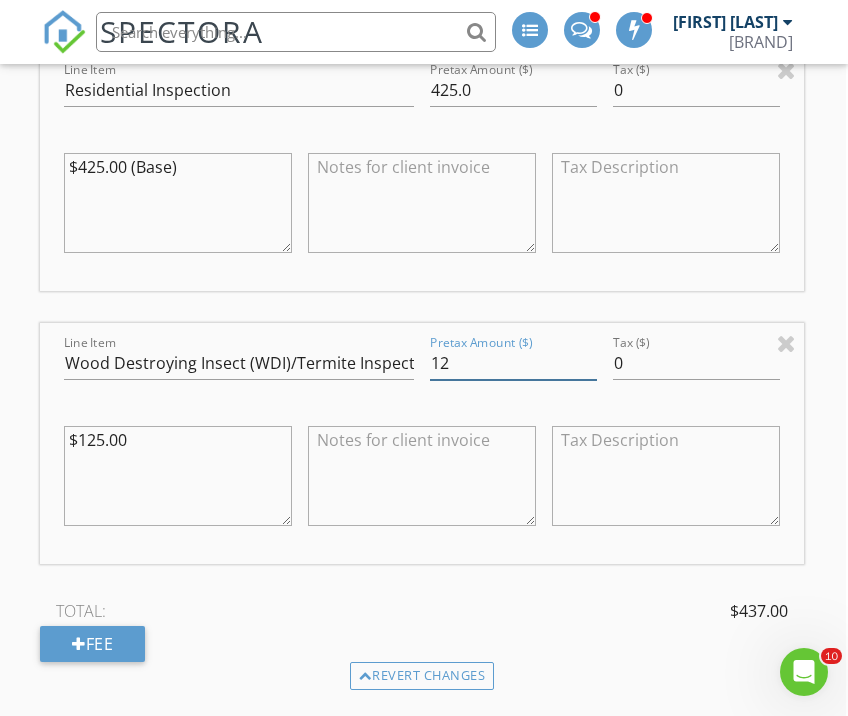 type on "1" 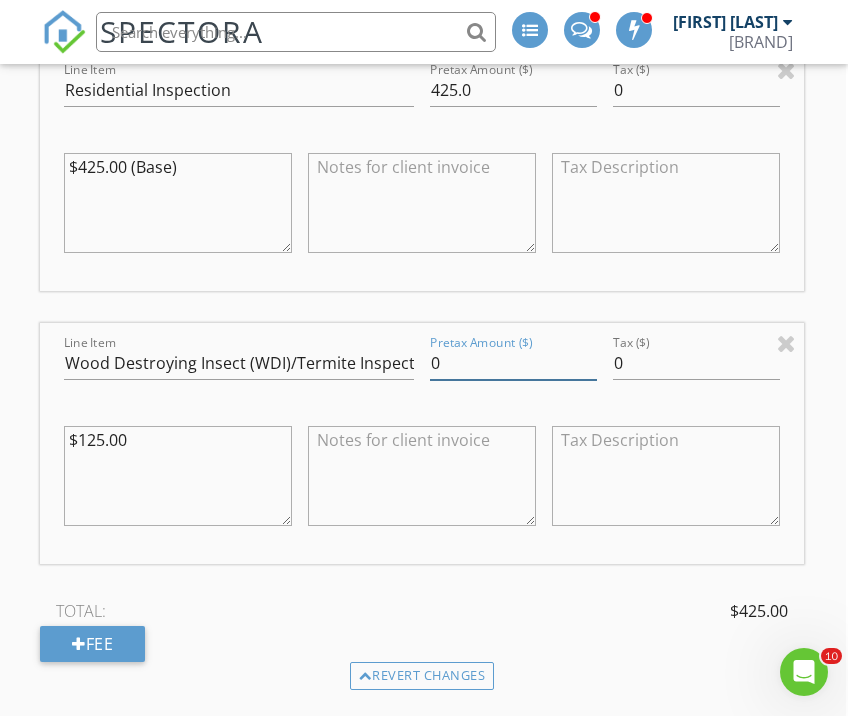 type on "0" 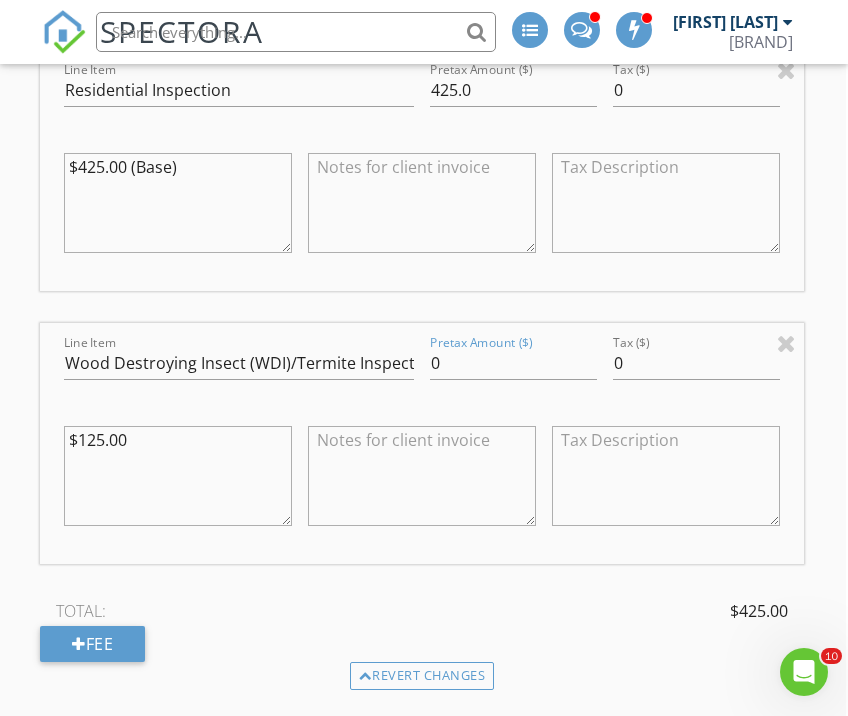 click on "$125.00" at bounding box center [178, 476] 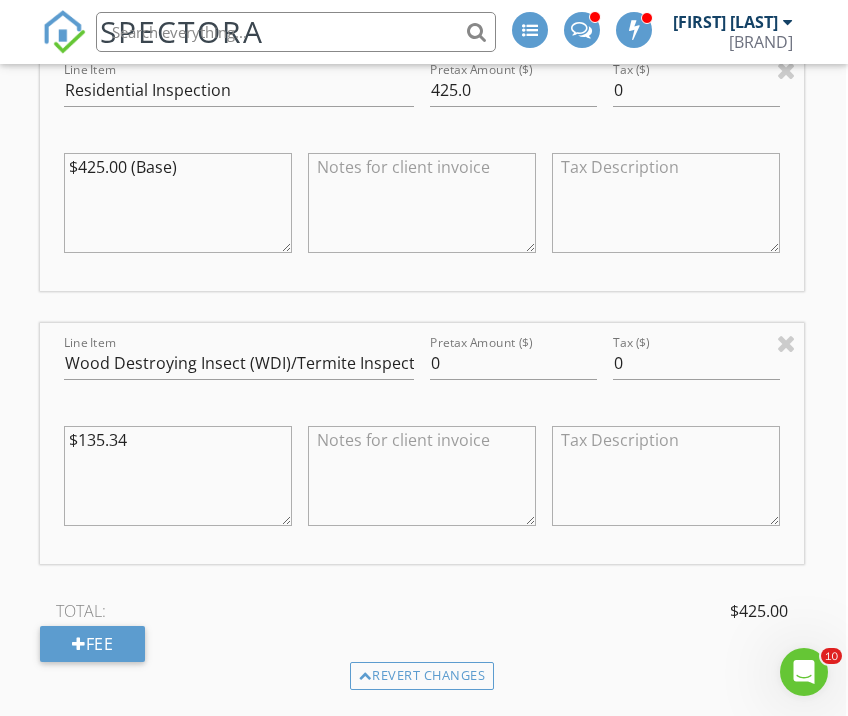 type on "$135.34" 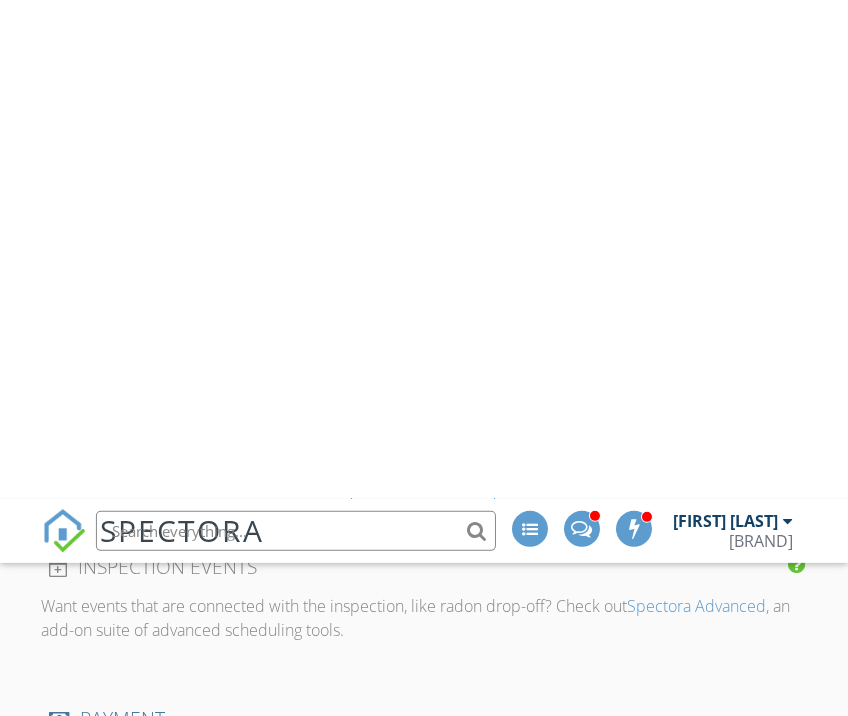 scroll, scrollTop: 2695, scrollLeft: 1, axis: both 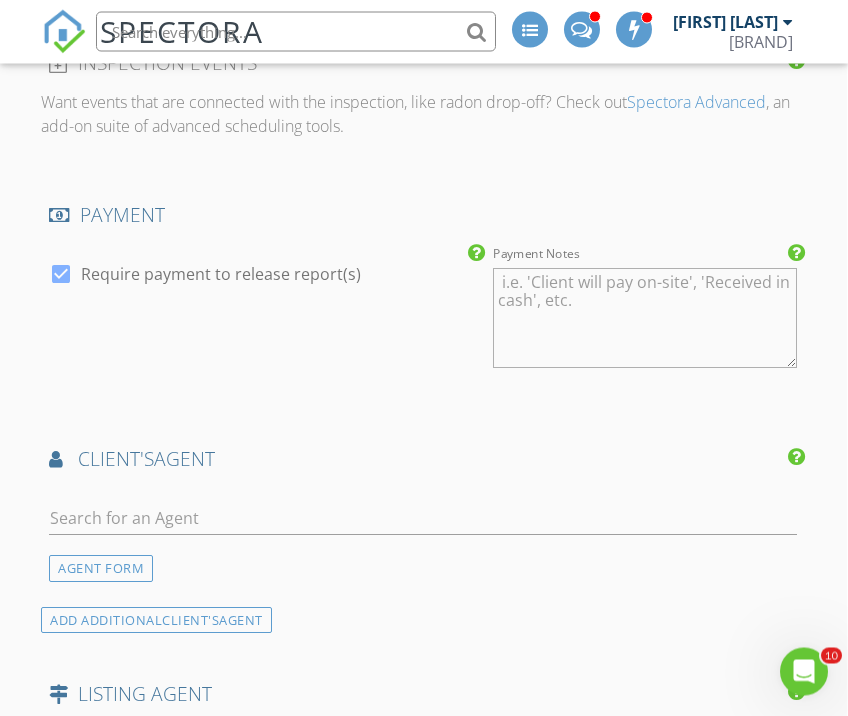 type on "To be paid directly to Champion termite and pest control." 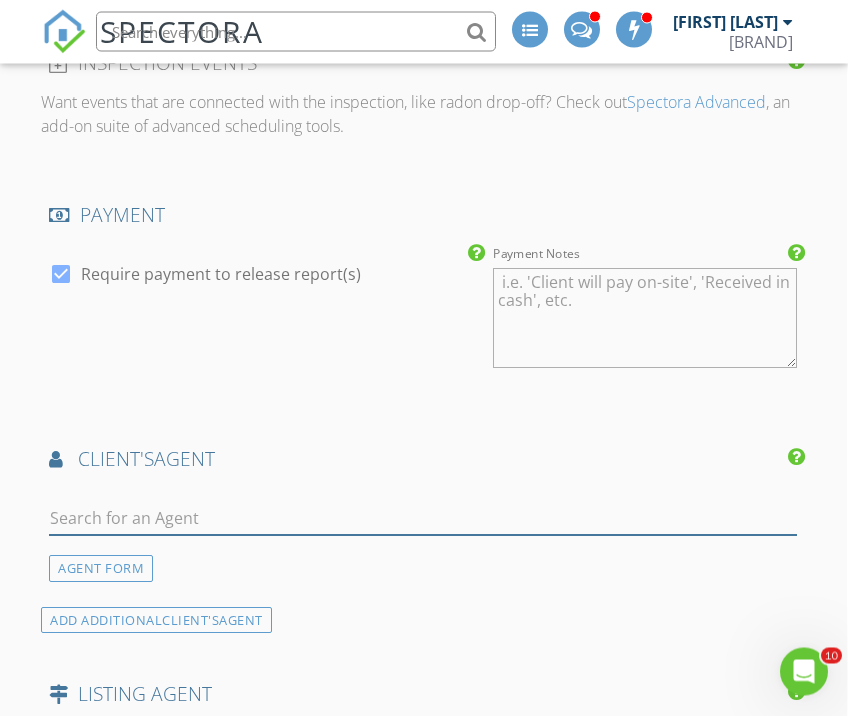 click at bounding box center [422, 519] 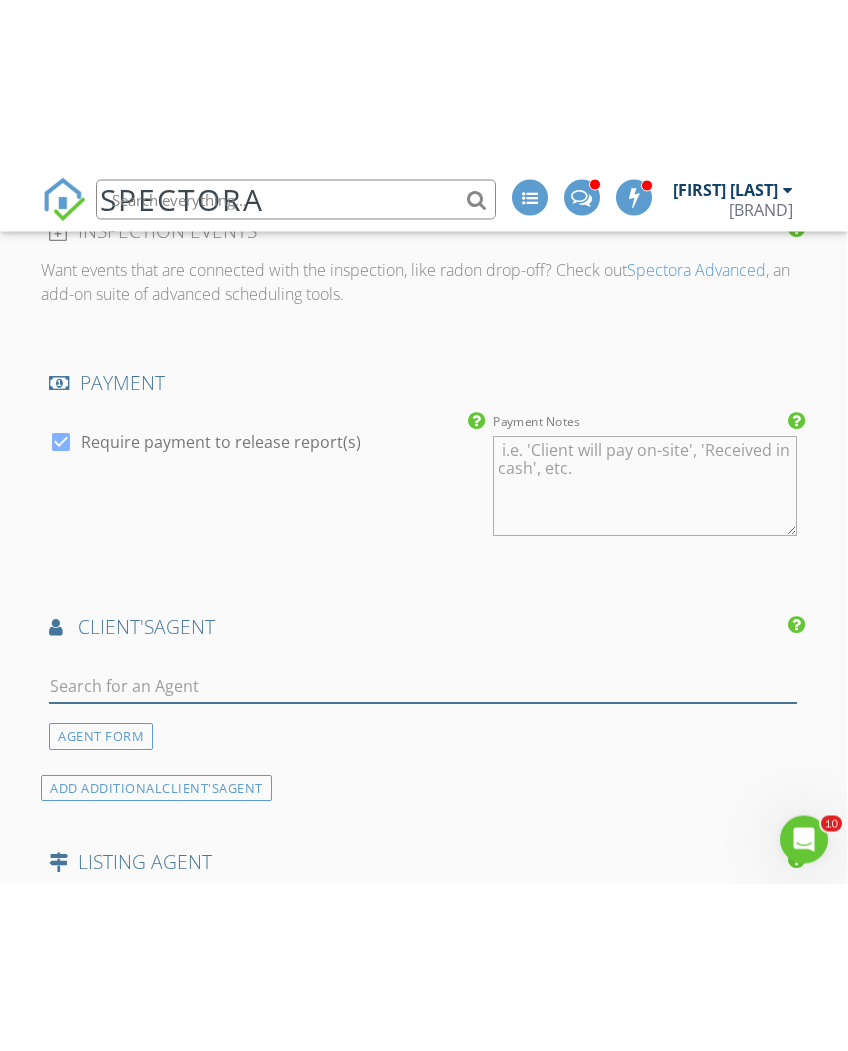 scroll, scrollTop: 2696, scrollLeft: 2, axis: both 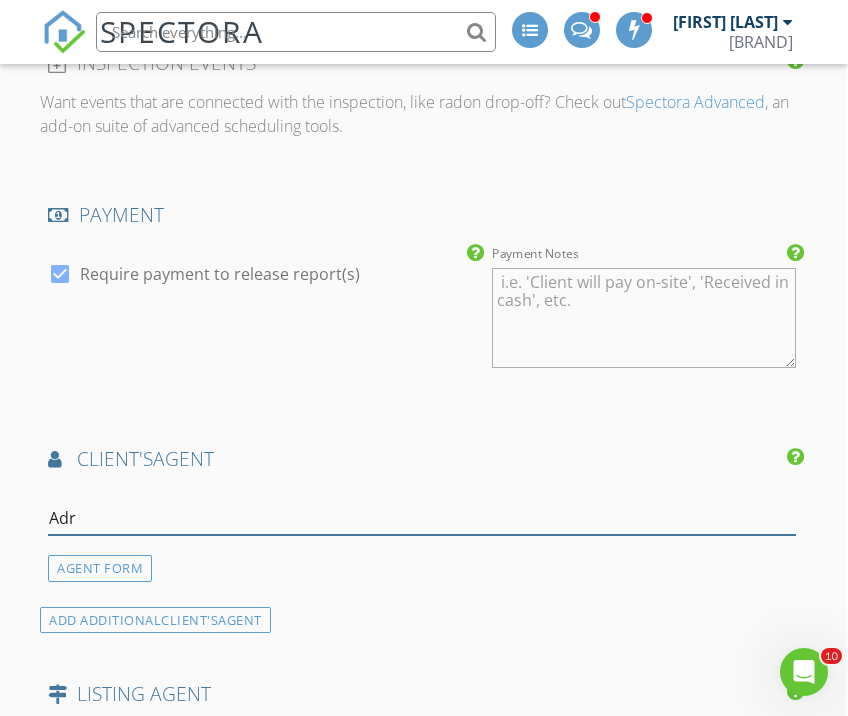 type on "Adri" 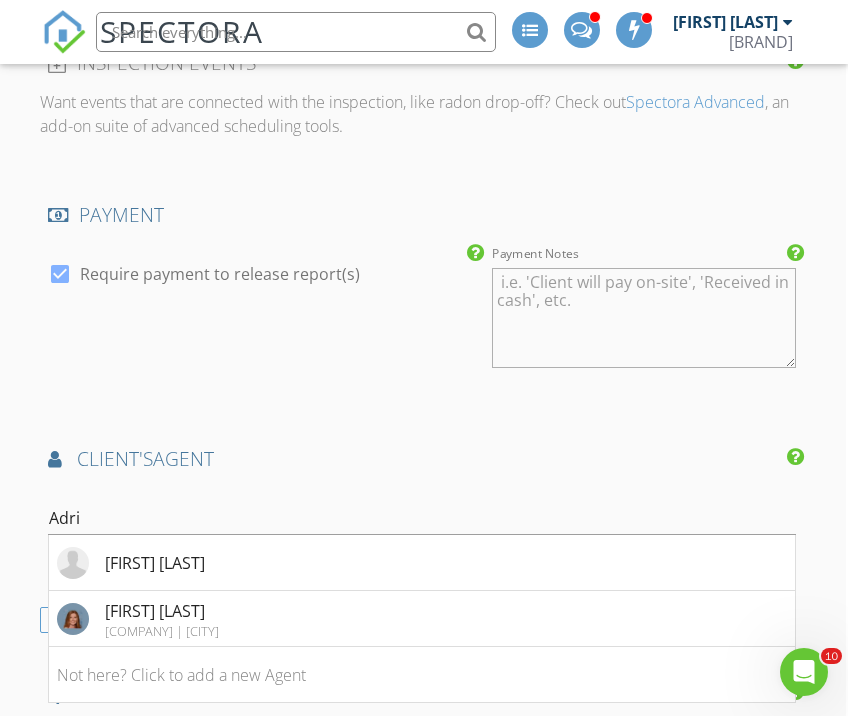 click on "[FIRST] [LAST]" at bounding box center (155, 563) 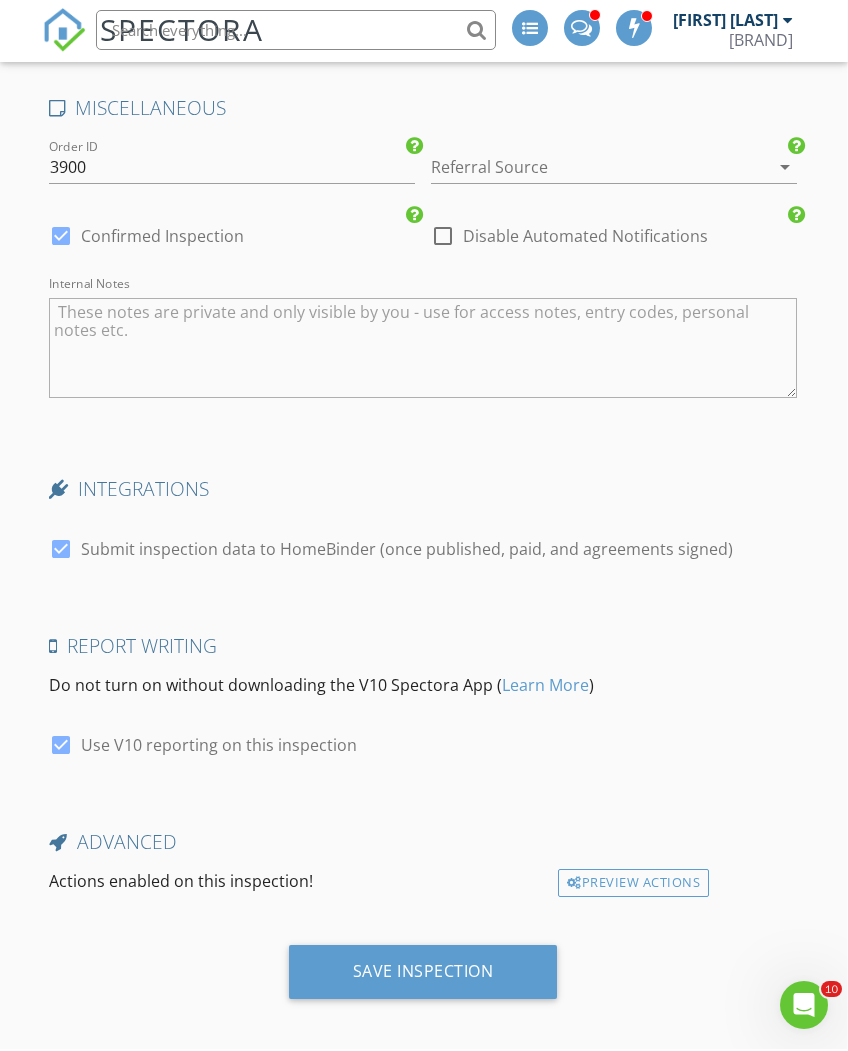 scroll, scrollTop: 3915, scrollLeft: 2, axis: both 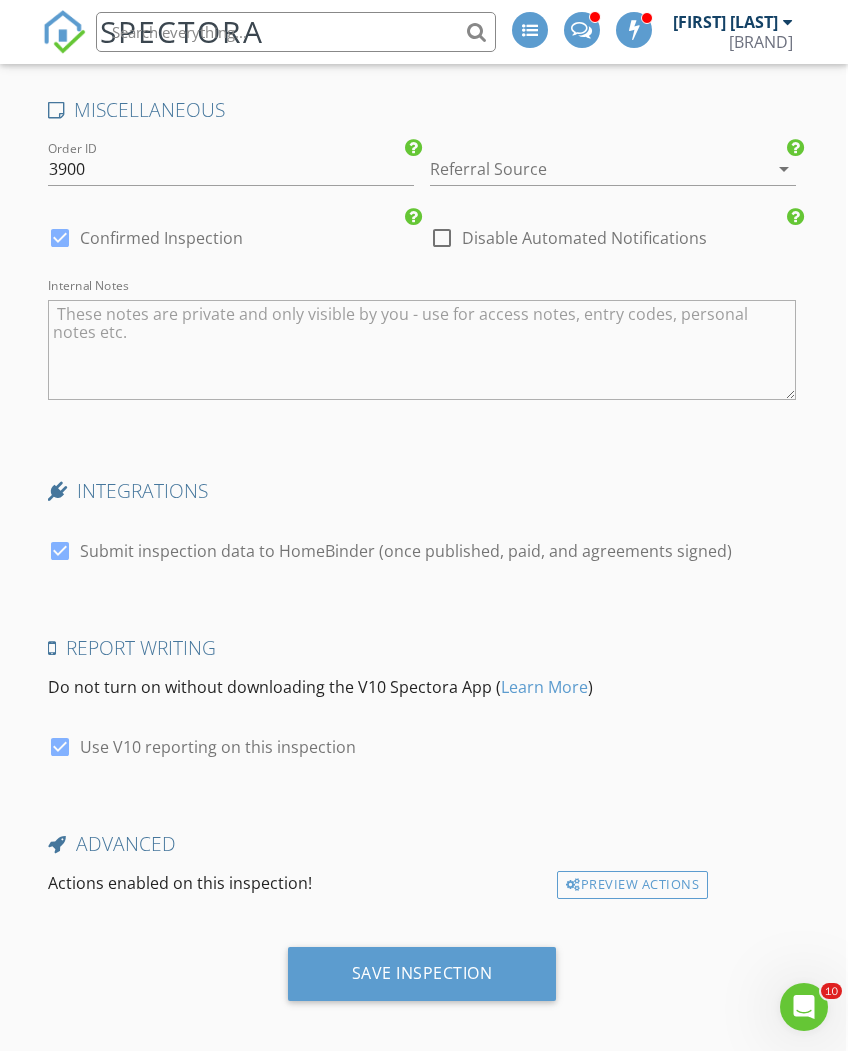click on "Save Inspection" at bounding box center [422, 973] 